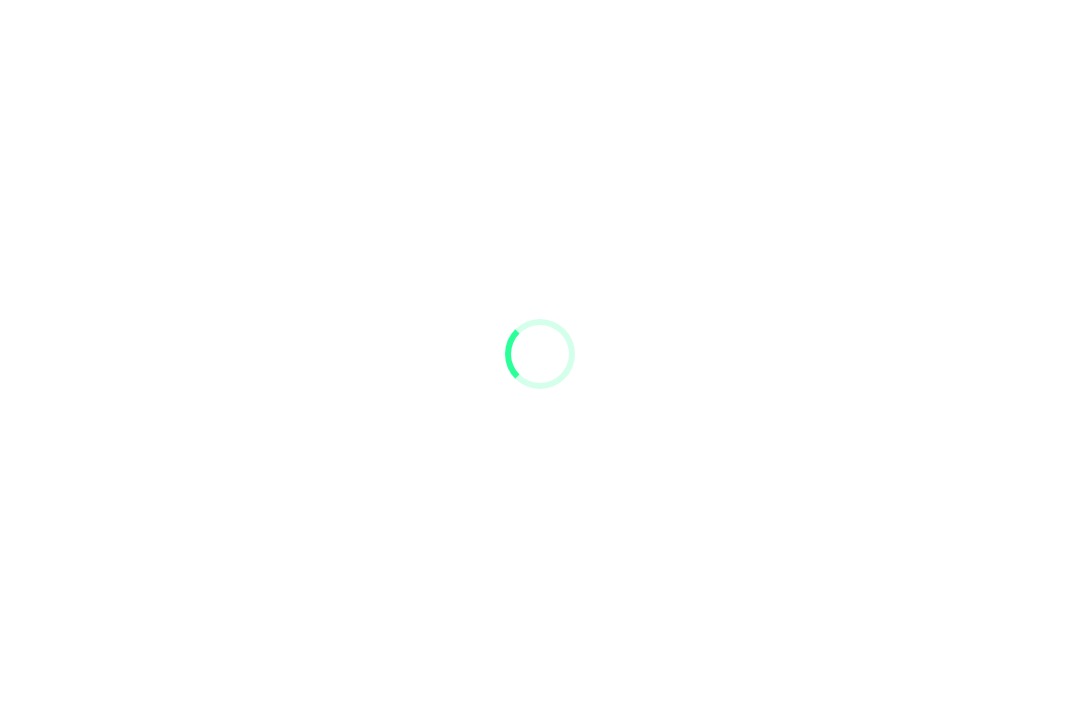 scroll, scrollTop: 0, scrollLeft: 0, axis: both 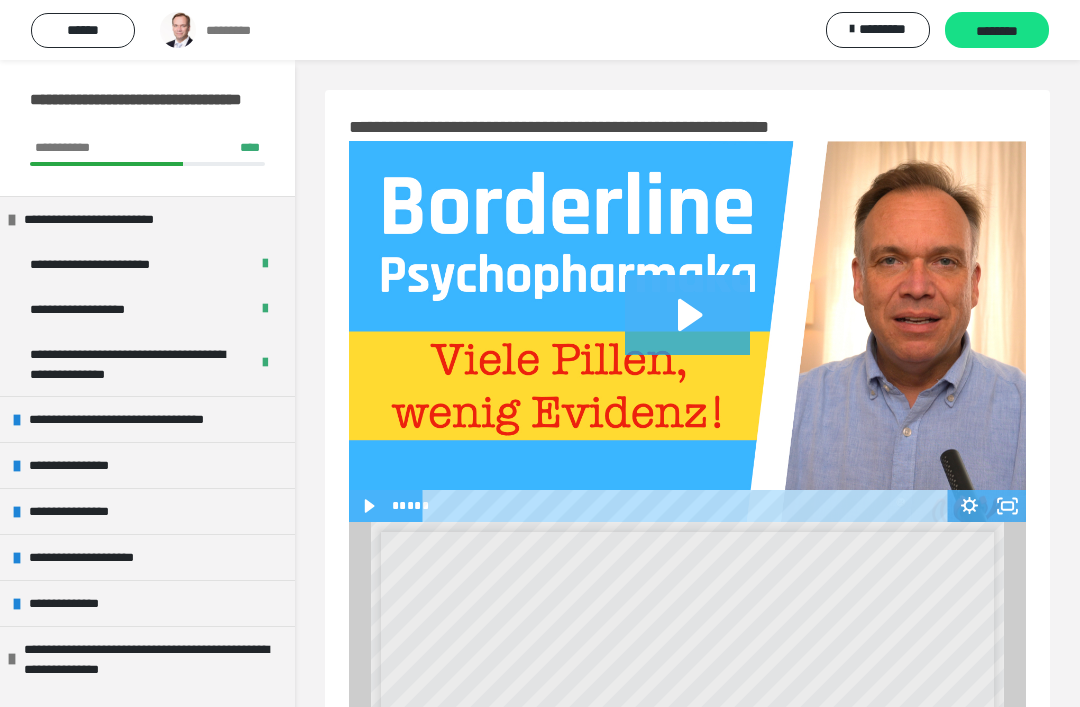 click on "**********" at bounding box center (152, 419) 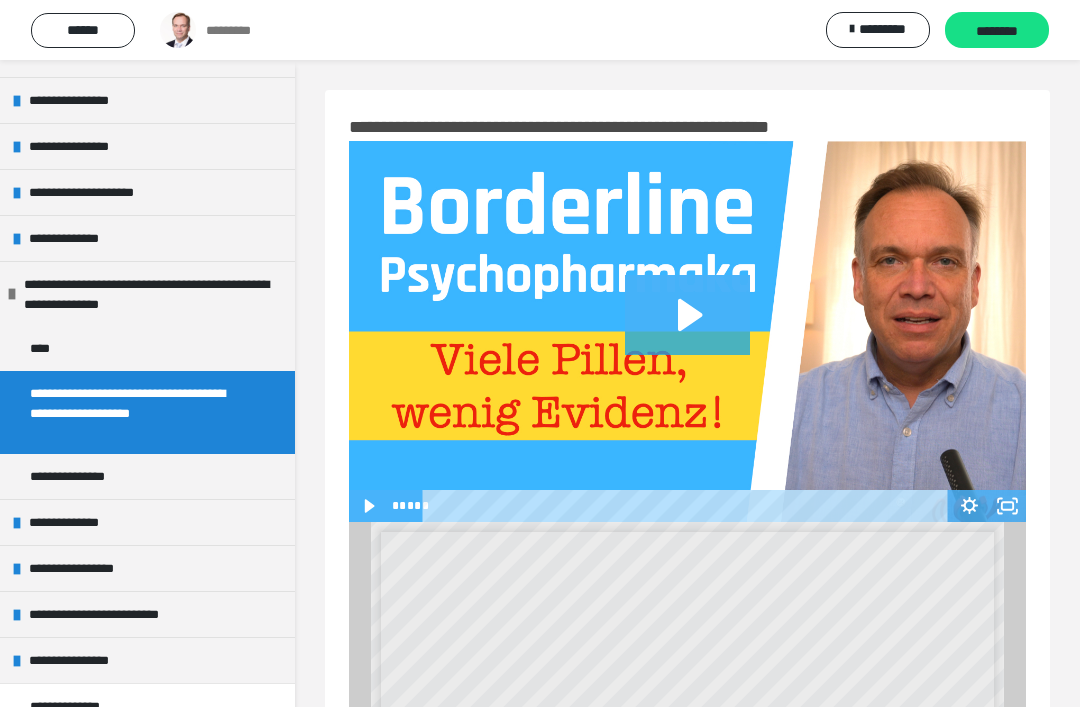 scroll, scrollTop: 535, scrollLeft: 0, axis: vertical 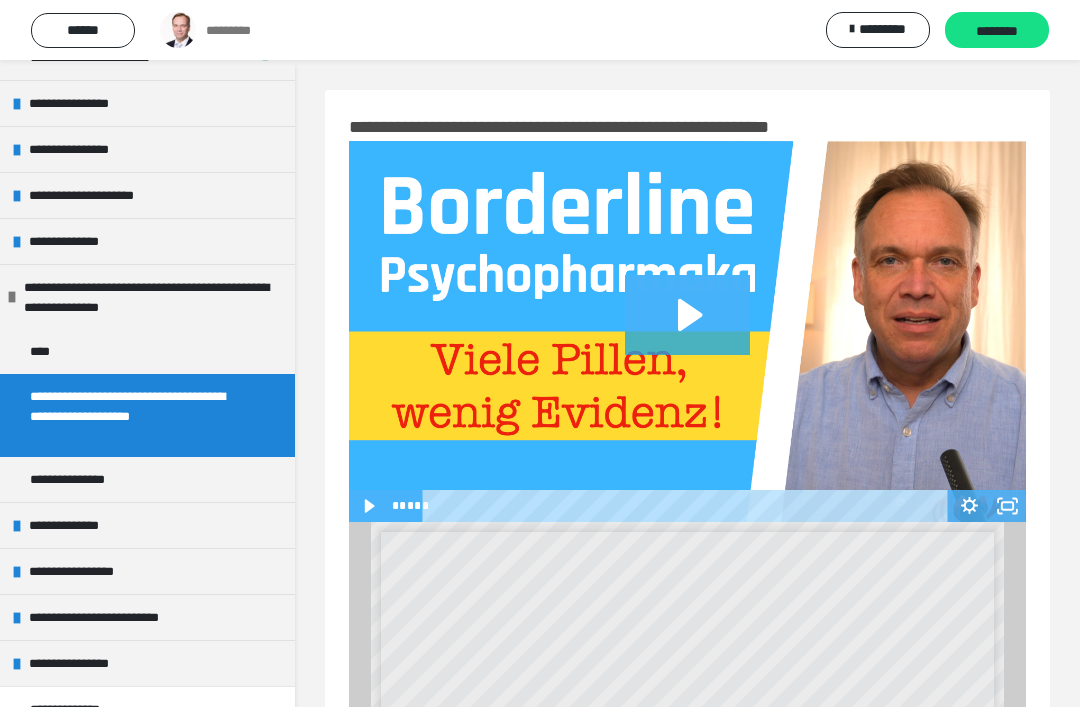 click on "**********" at bounding box center [147, 103] 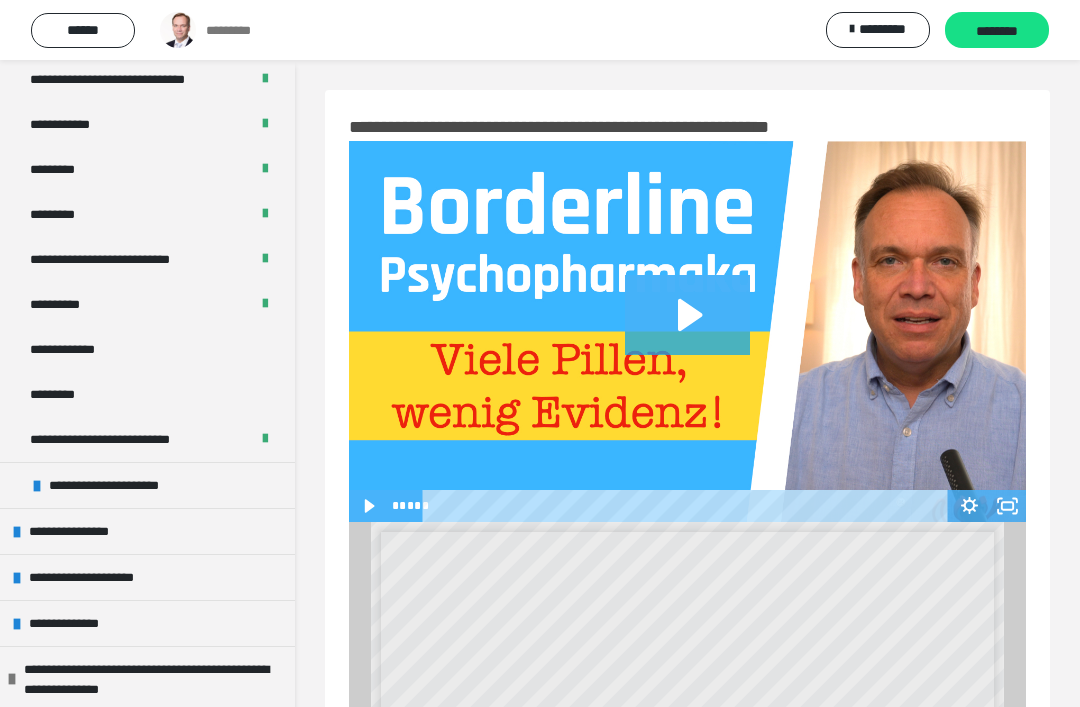 scroll, scrollTop: 692, scrollLeft: 0, axis: vertical 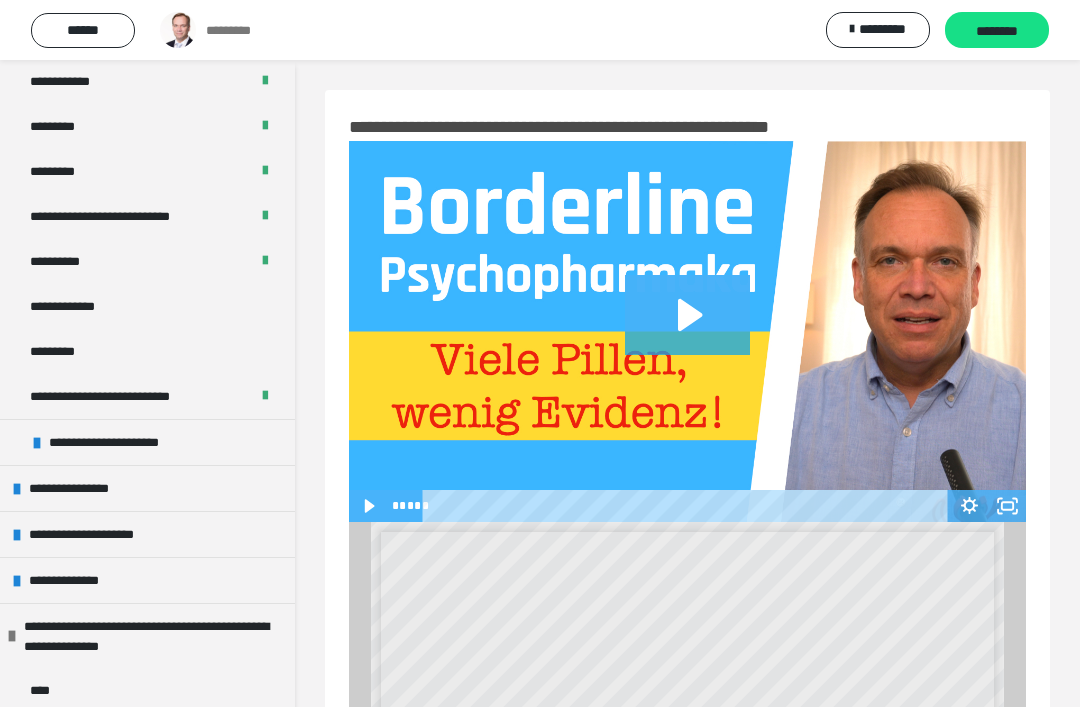 click on "*********" at bounding box center [147, 351] 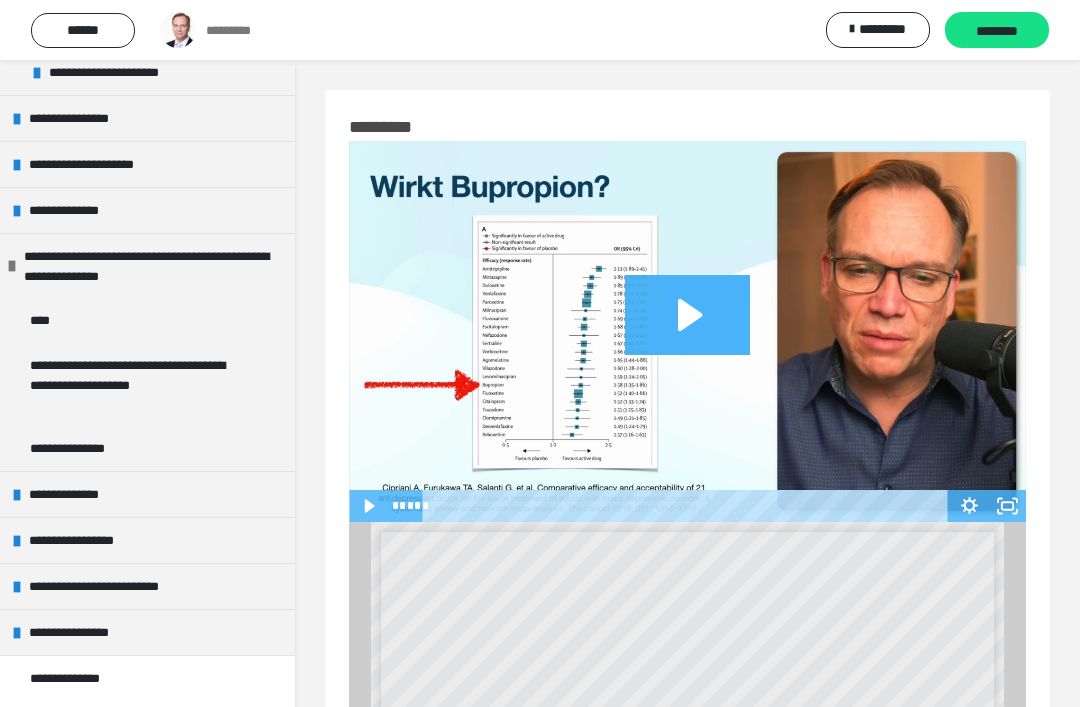 scroll, scrollTop: 1061, scrollLeft: 0, axis: vertical 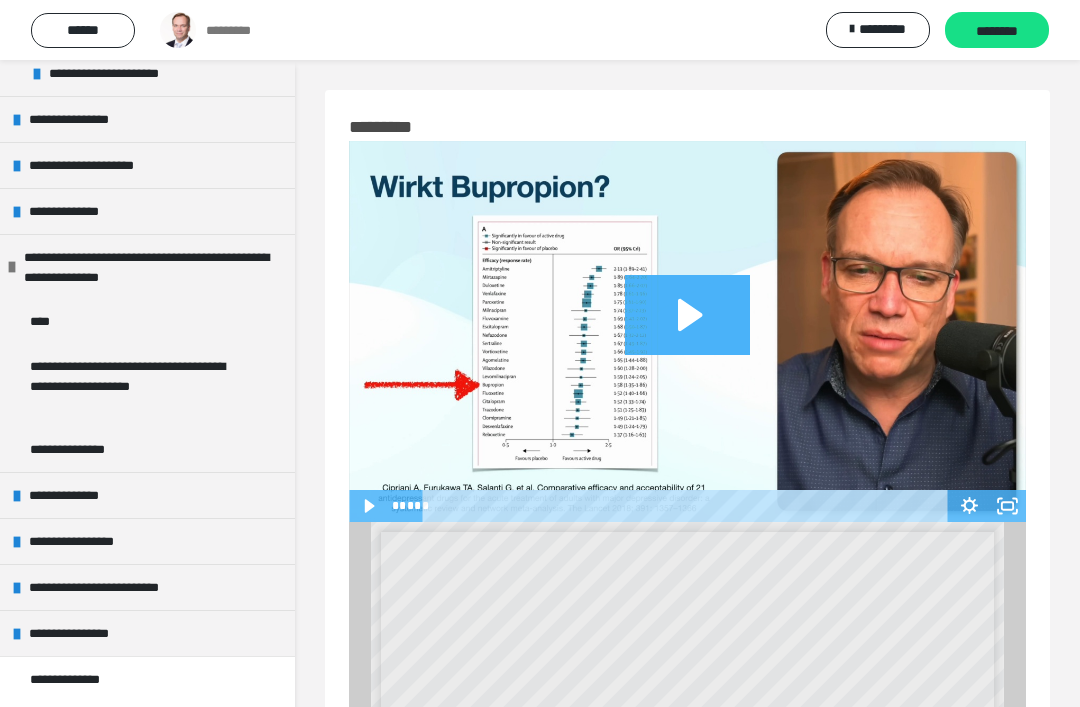 click on "**********" at bounding box center (147, 495) 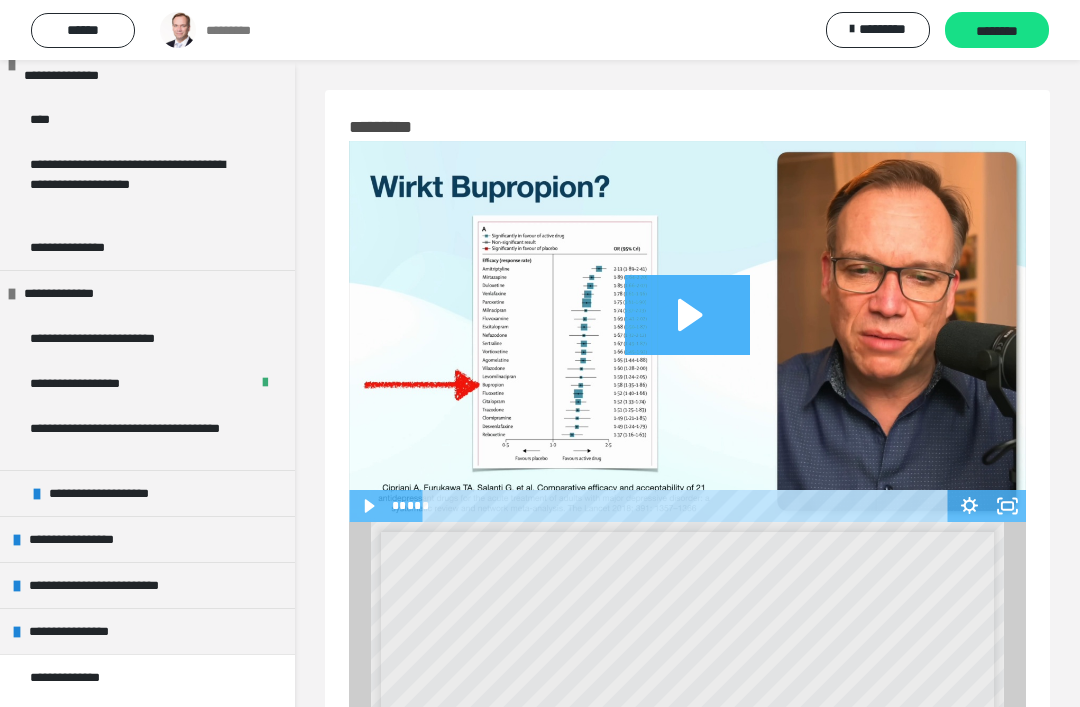 scroll, scrollTop: 1261, scrollLeft: 0, axis: vertical 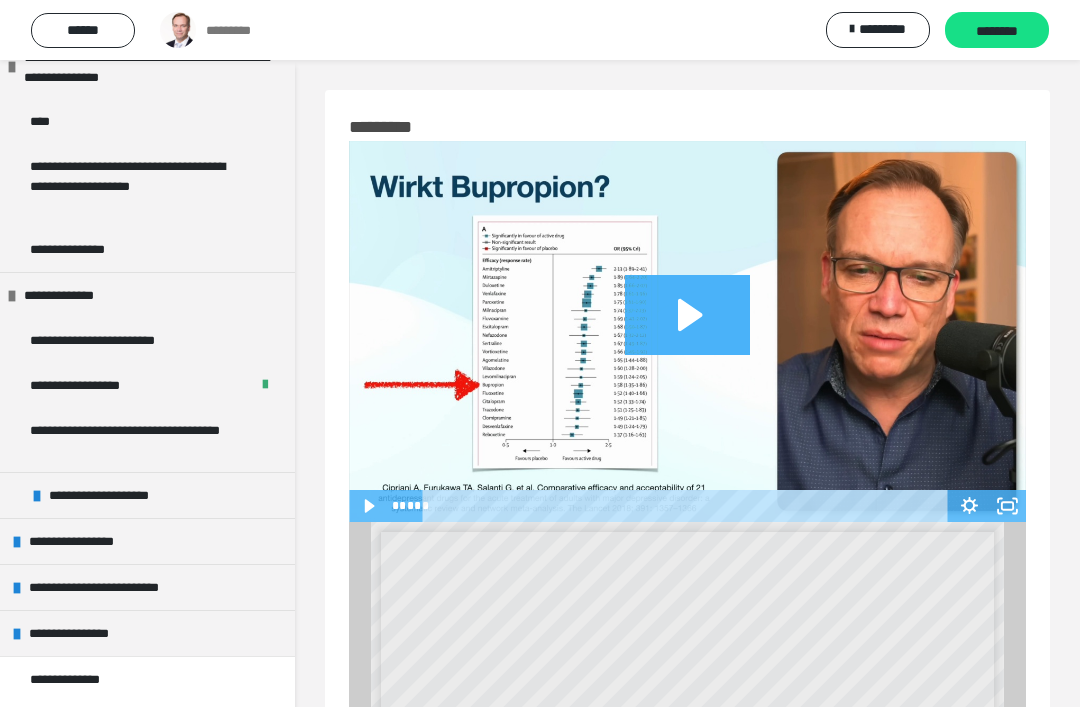 click on "**********" at bounding box center (147, 541) 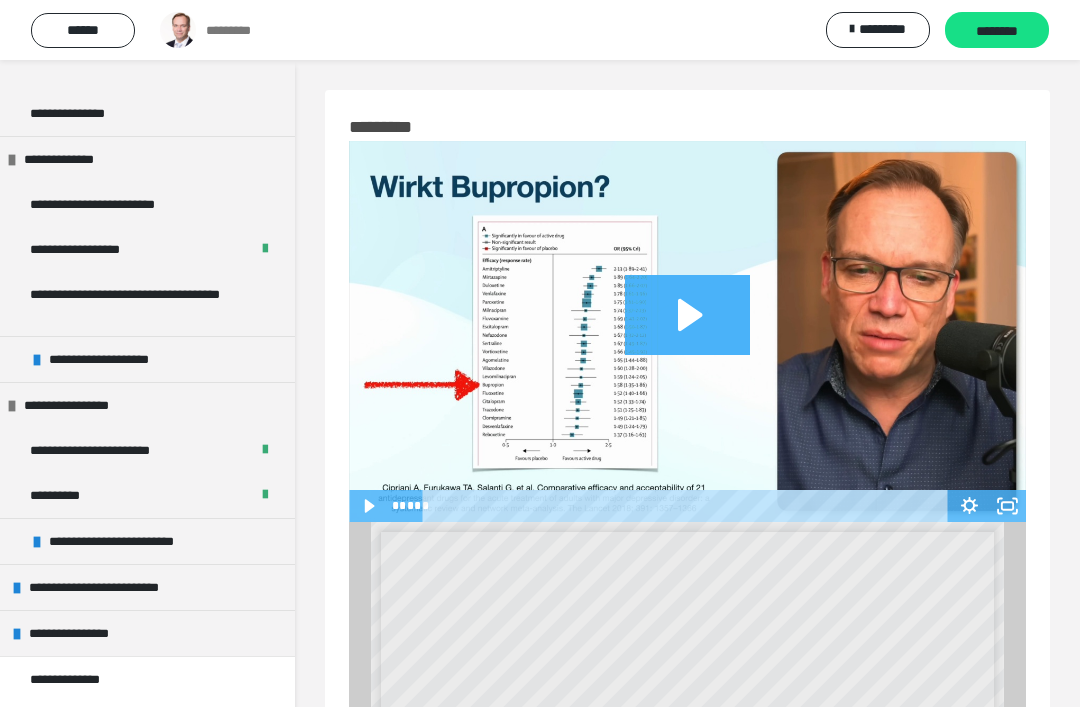 scroll, scrollTop: 1397, scrollLeft: 0, axis: vertical 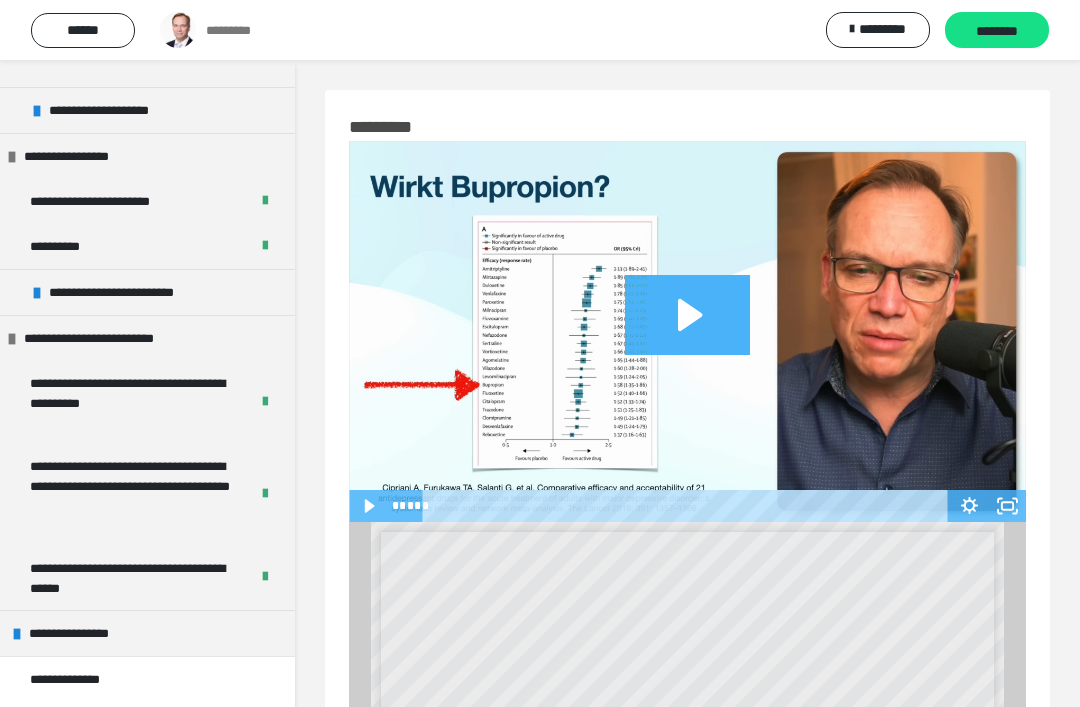 click on "**********" at bounding box center [147, 633] 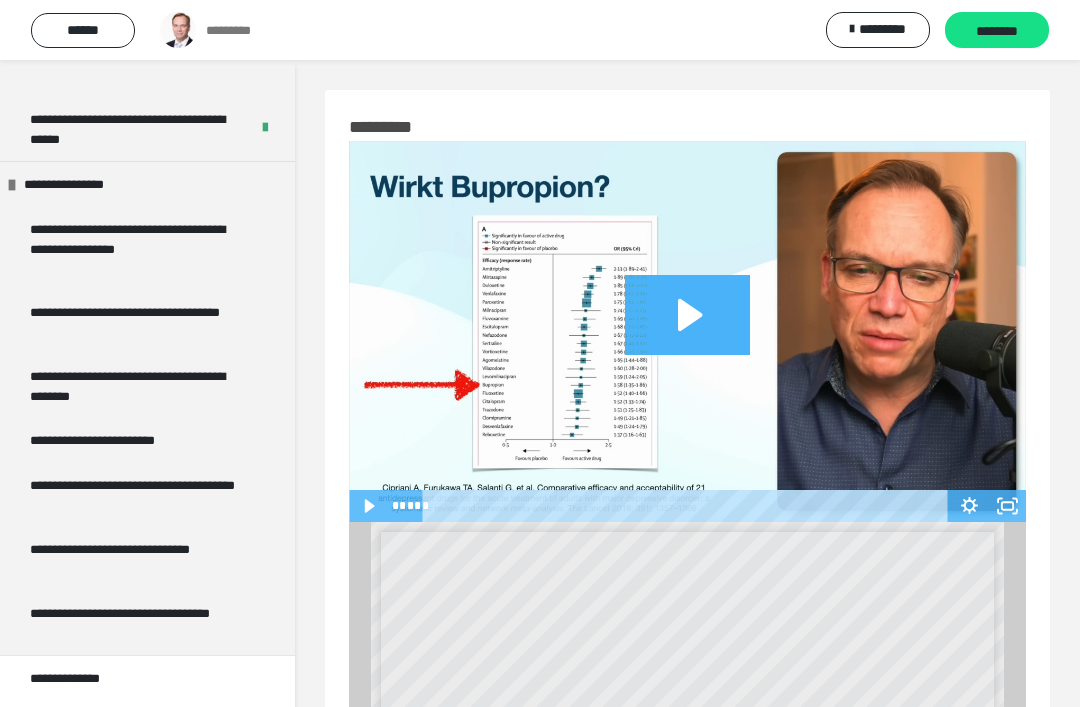 scroll, scrollTop: 2094, scrollLeft: 0, axis: vertical 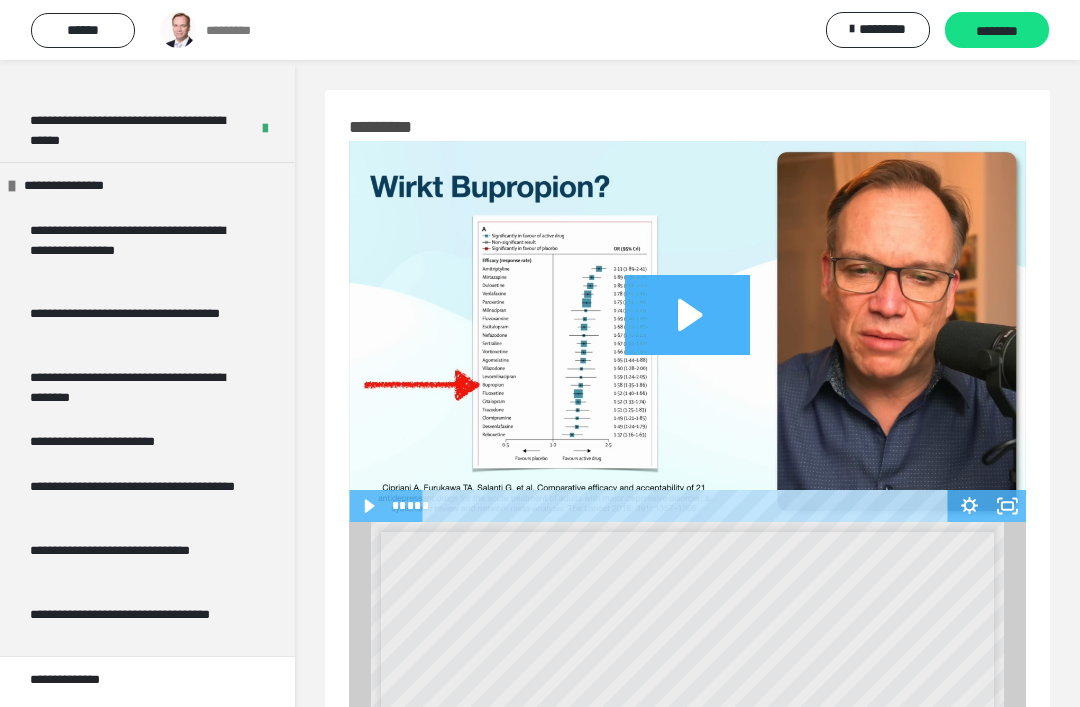 click on "**********" at bounding box center [141, 323] 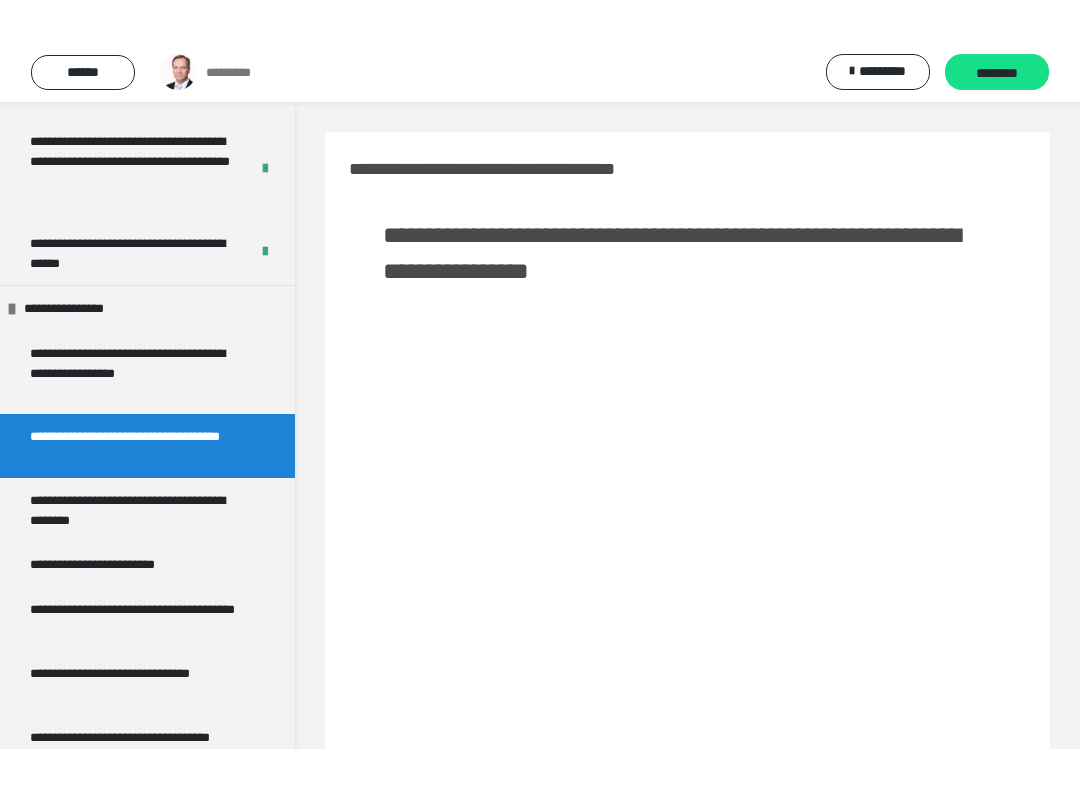 scroll, scrollTop: 20, scrollLeft: 0, axis: vertical 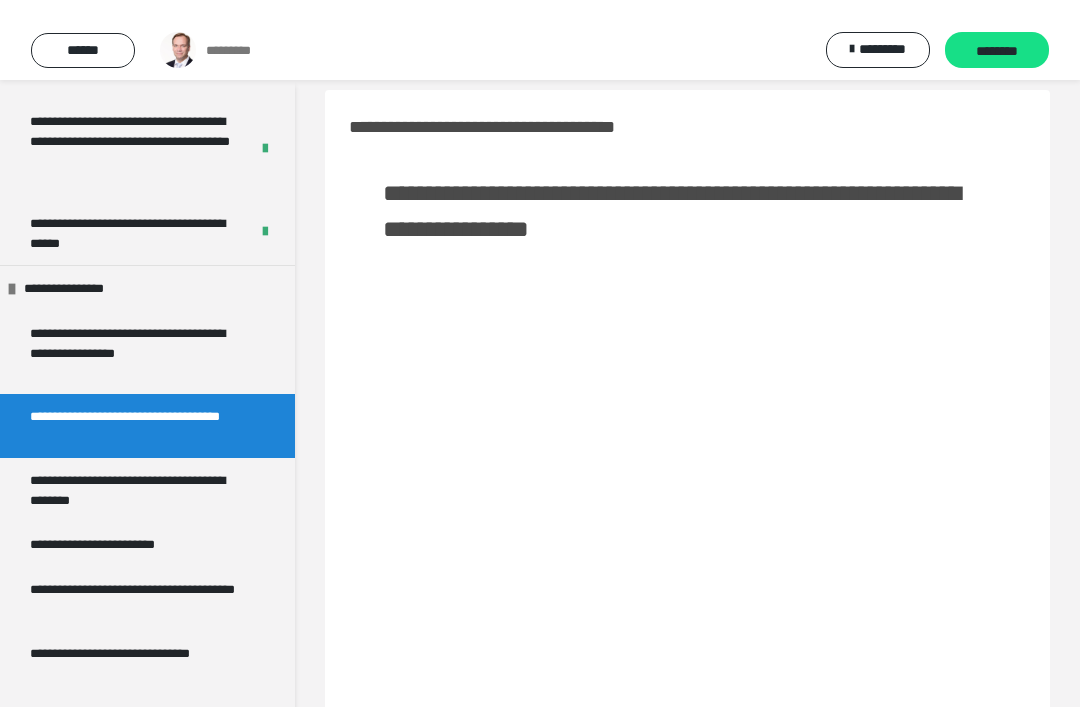 click on "****** ********* ********* ********" at bounding box center (540, 30) 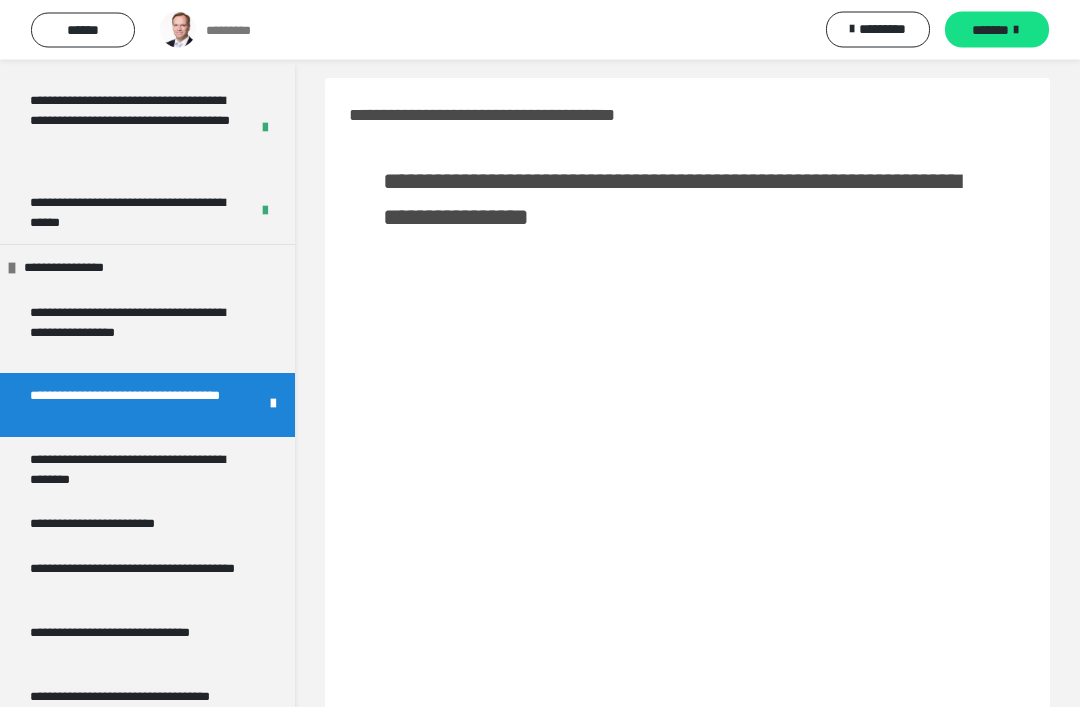 scroll, scrollTop: 60, scrollLeft: 0, axis: vertical 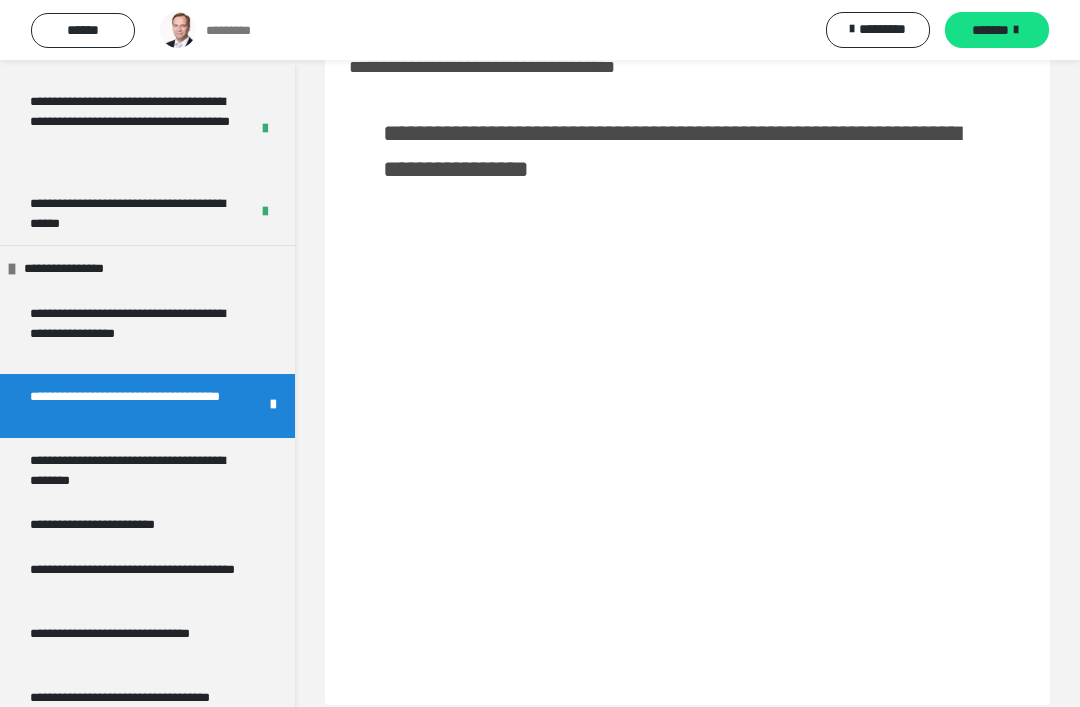 click on "**********" at bounding box center (139, 643) 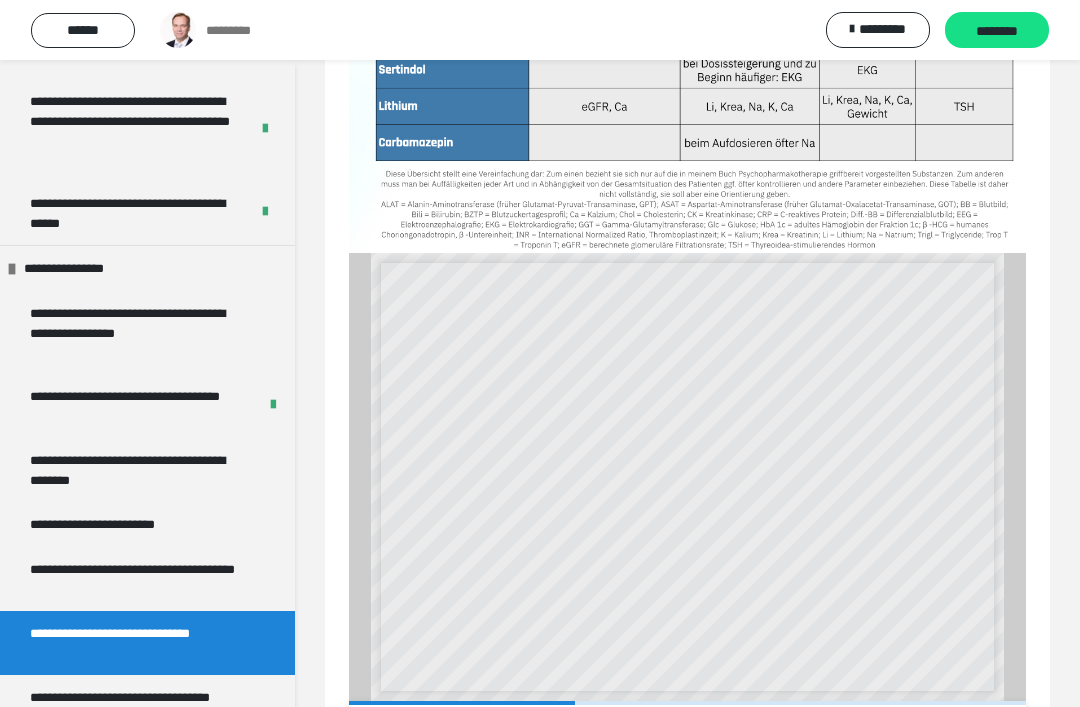 scroll, scrollTop: 914, scrollLeft: 0, axis: vertical 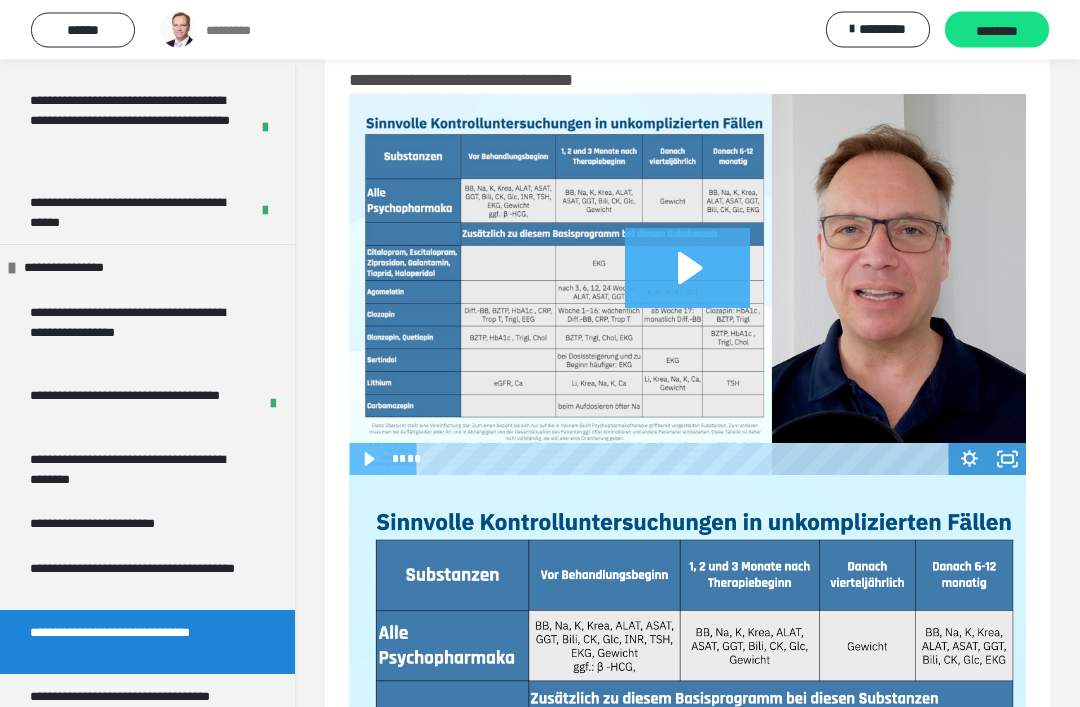 click 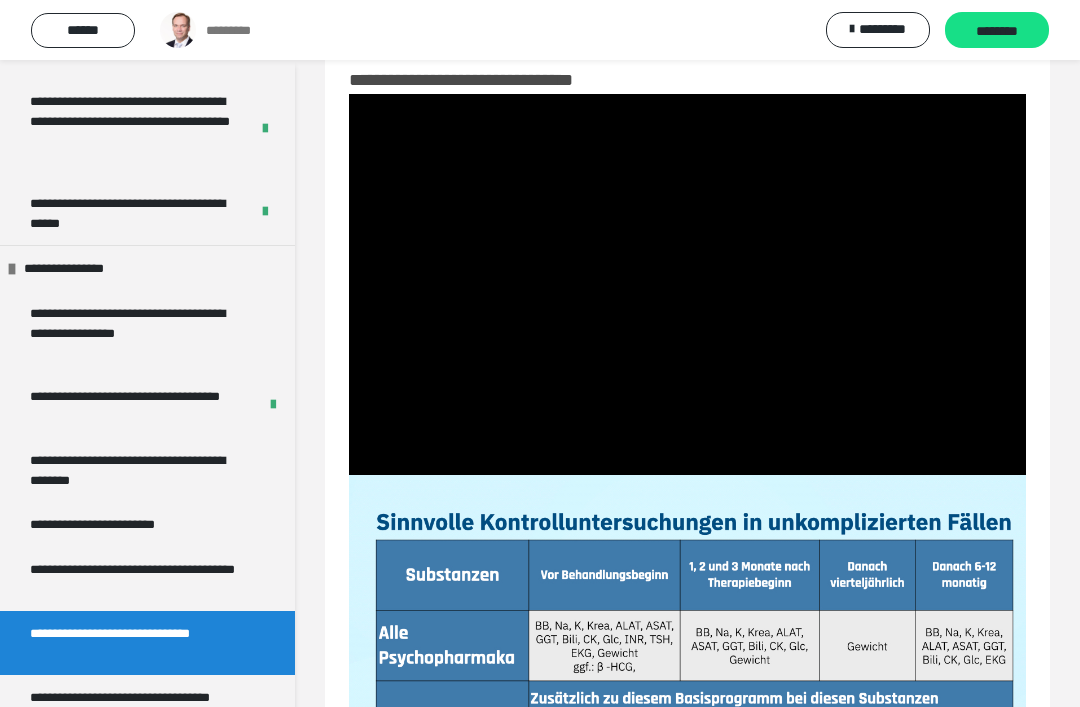 click on "********" at bounding box center (997, 31) 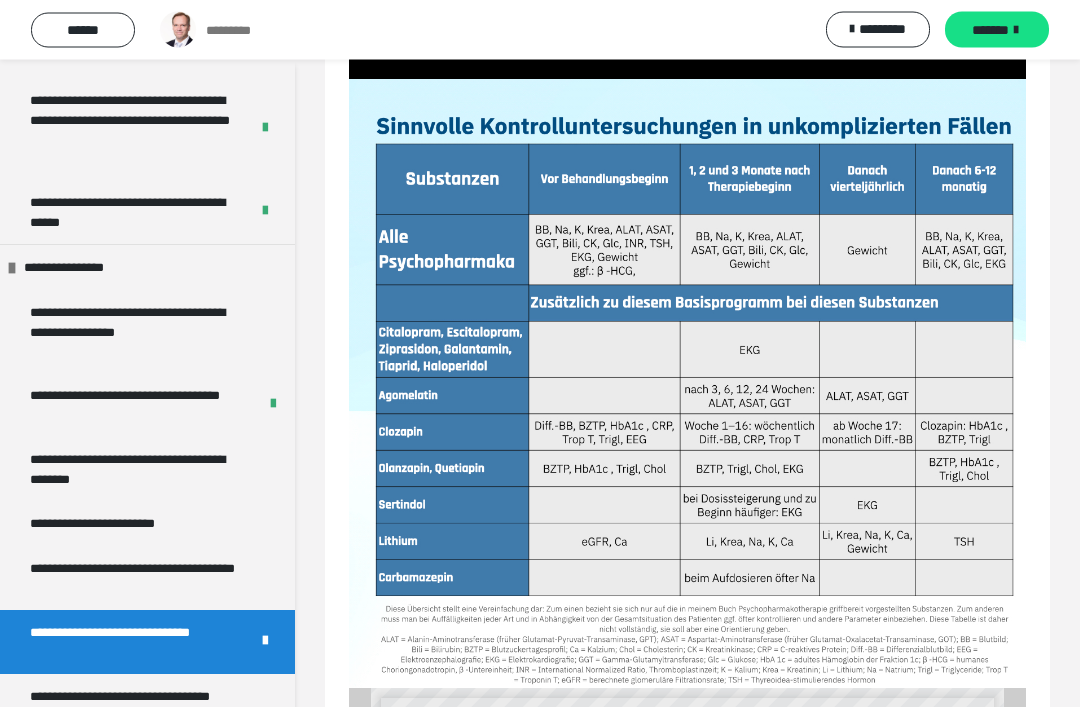 scroll, scrollTop: 443, scrollLeft: 0, axis: vertical 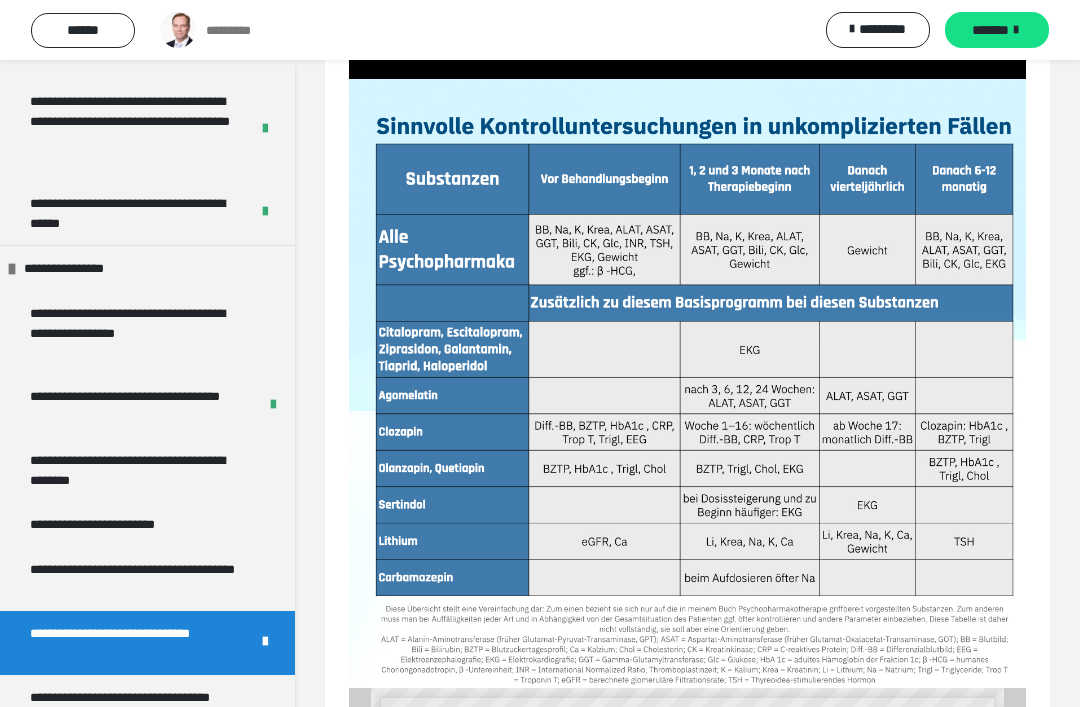 click on "**********" at bounding box center (139, 579) 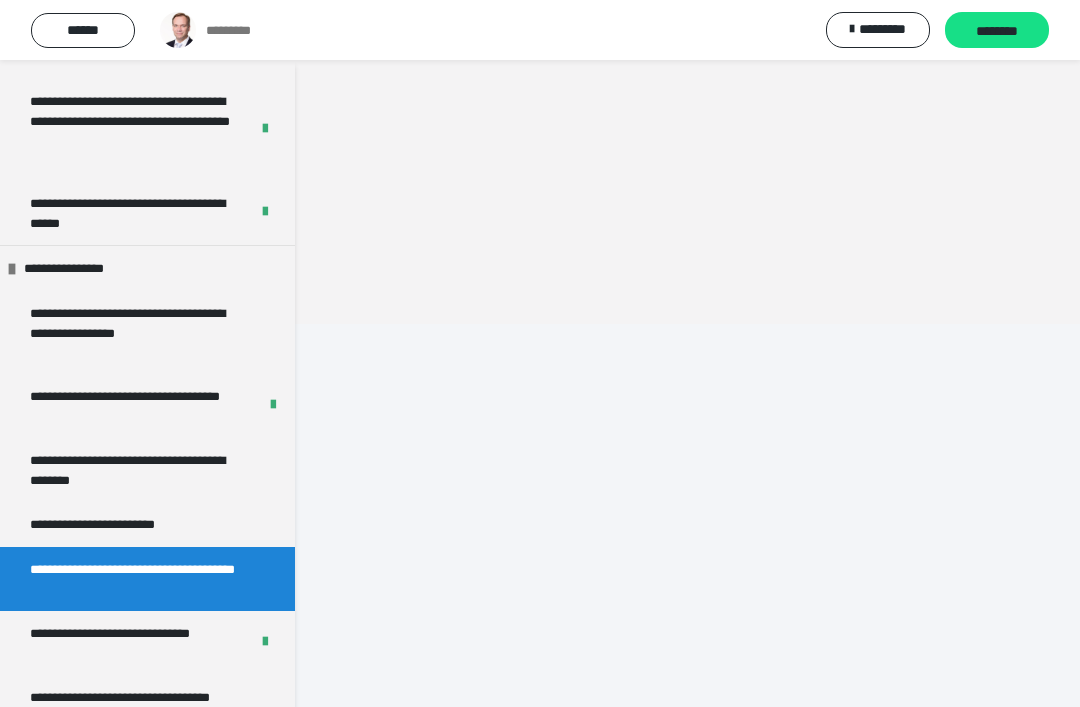 scroll, scrollTop: 60, scrollLeft: 0, axis: vertical 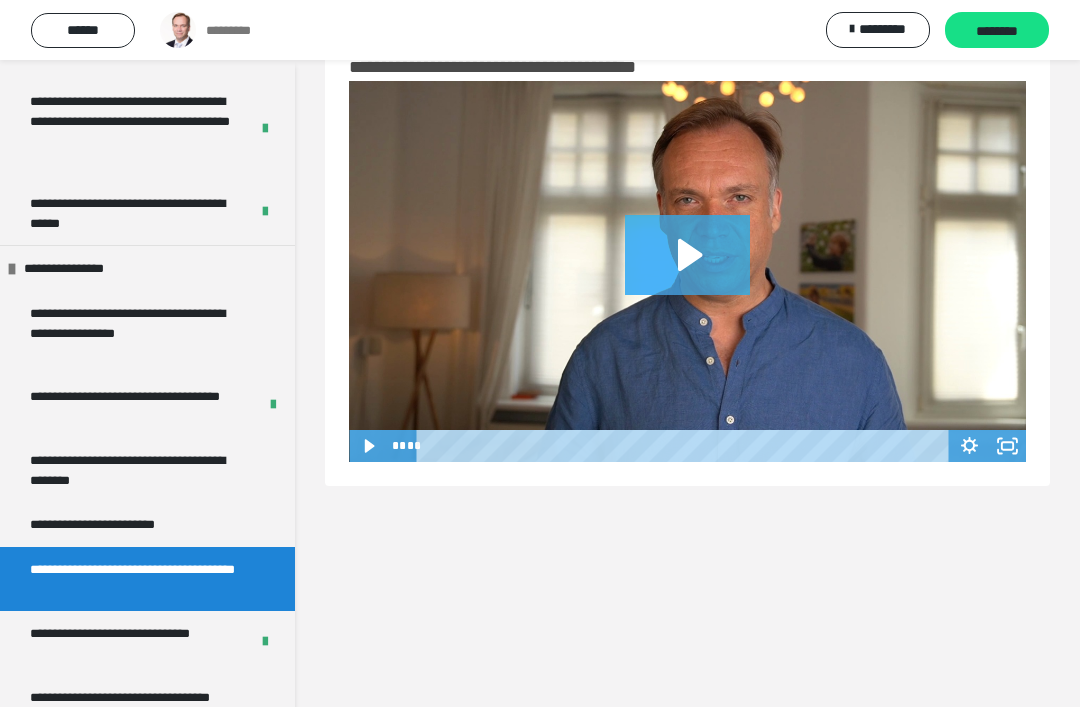 click 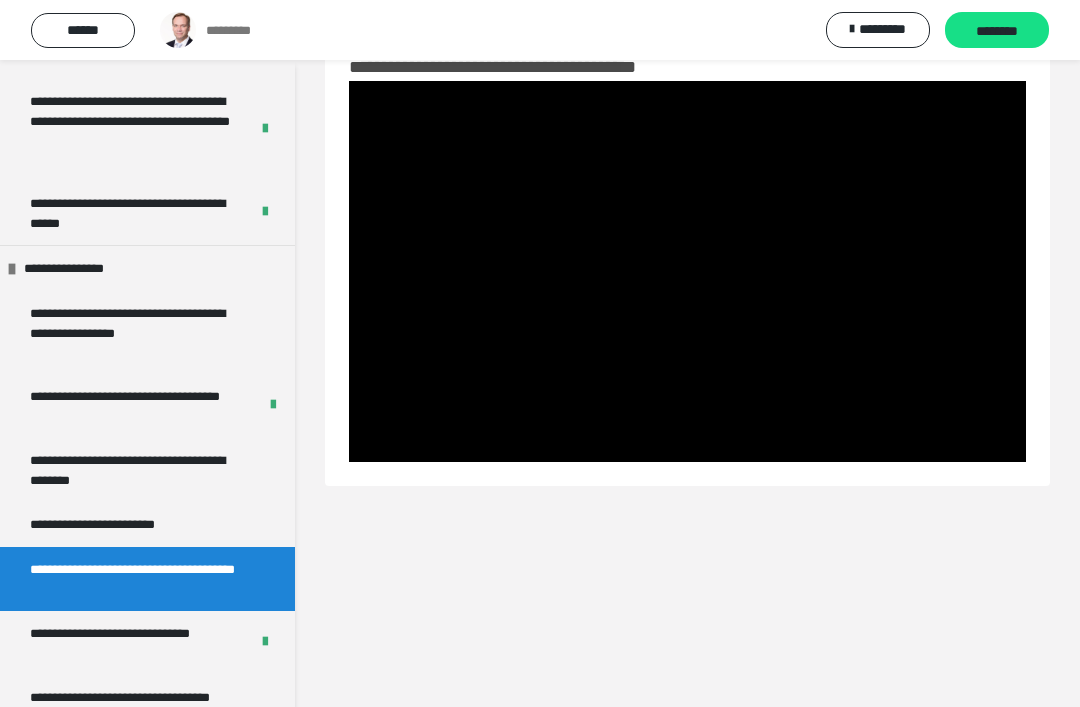 scroll, scrollTop: 0, scrollLeft: 0, axis: both 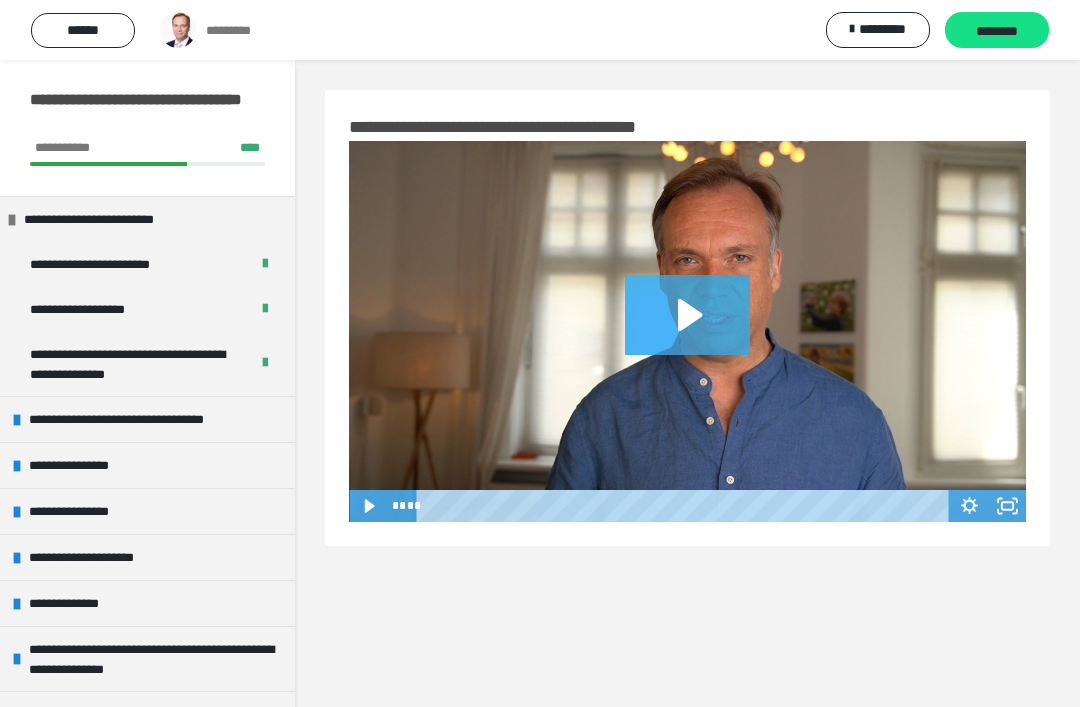 click 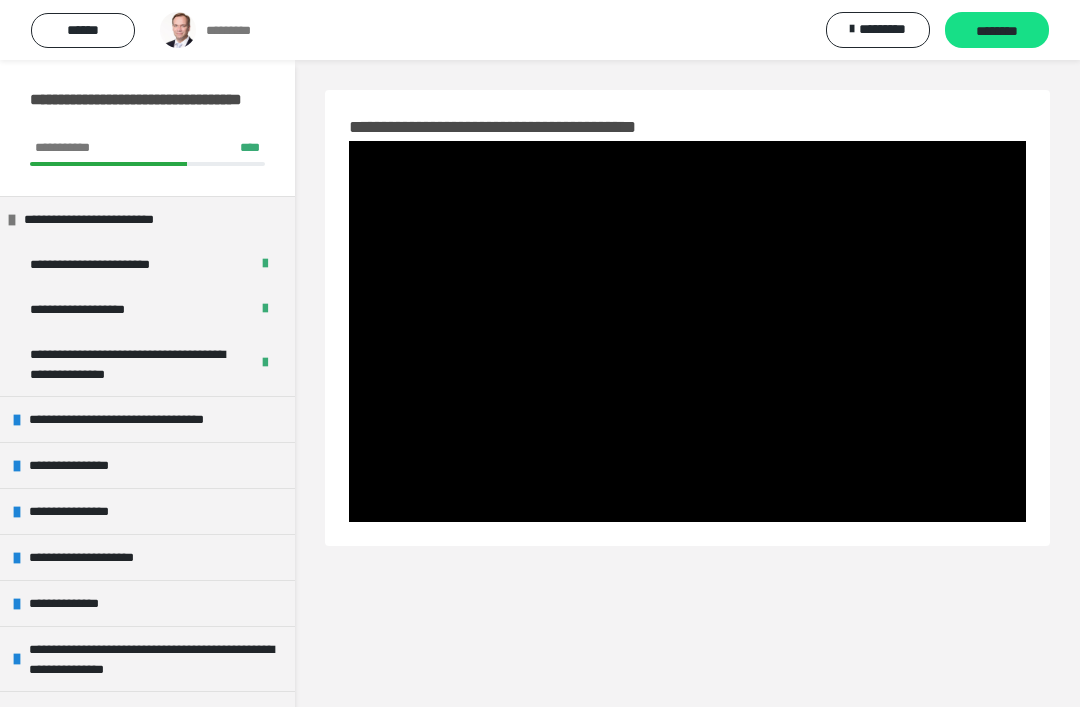 click at bounding box center (687, 331) 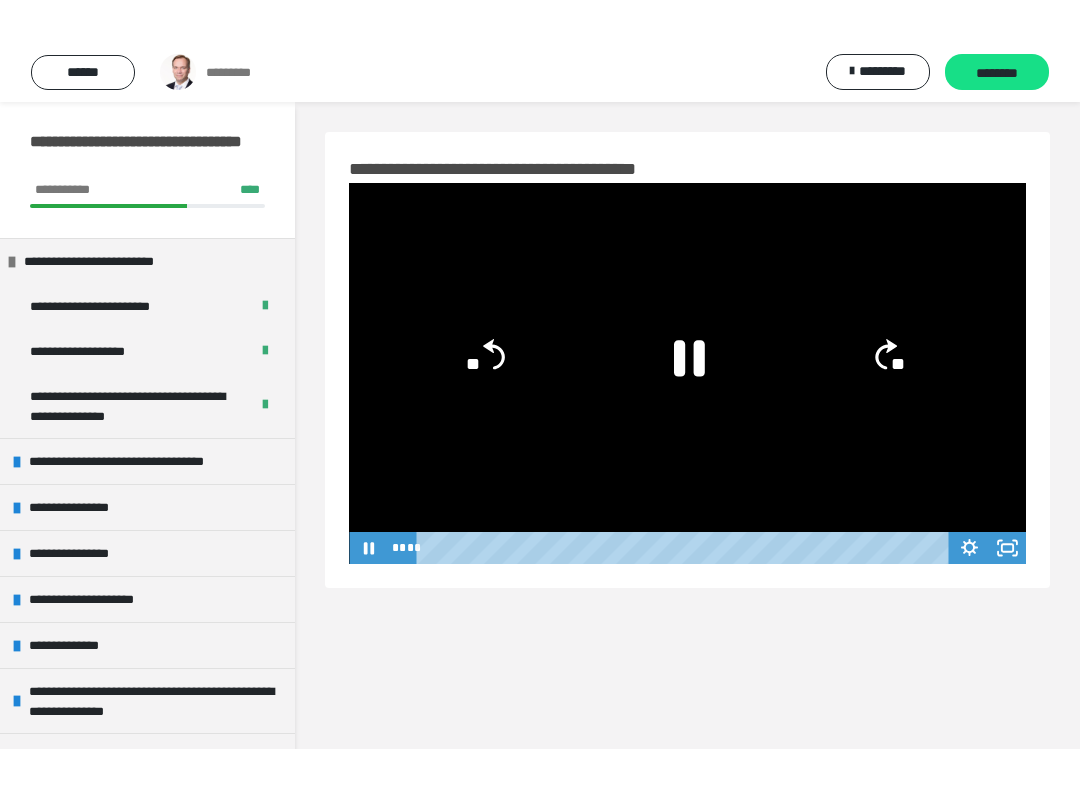 scroll, scrollTop: 20, scrollLeft: 0, axis: vertical 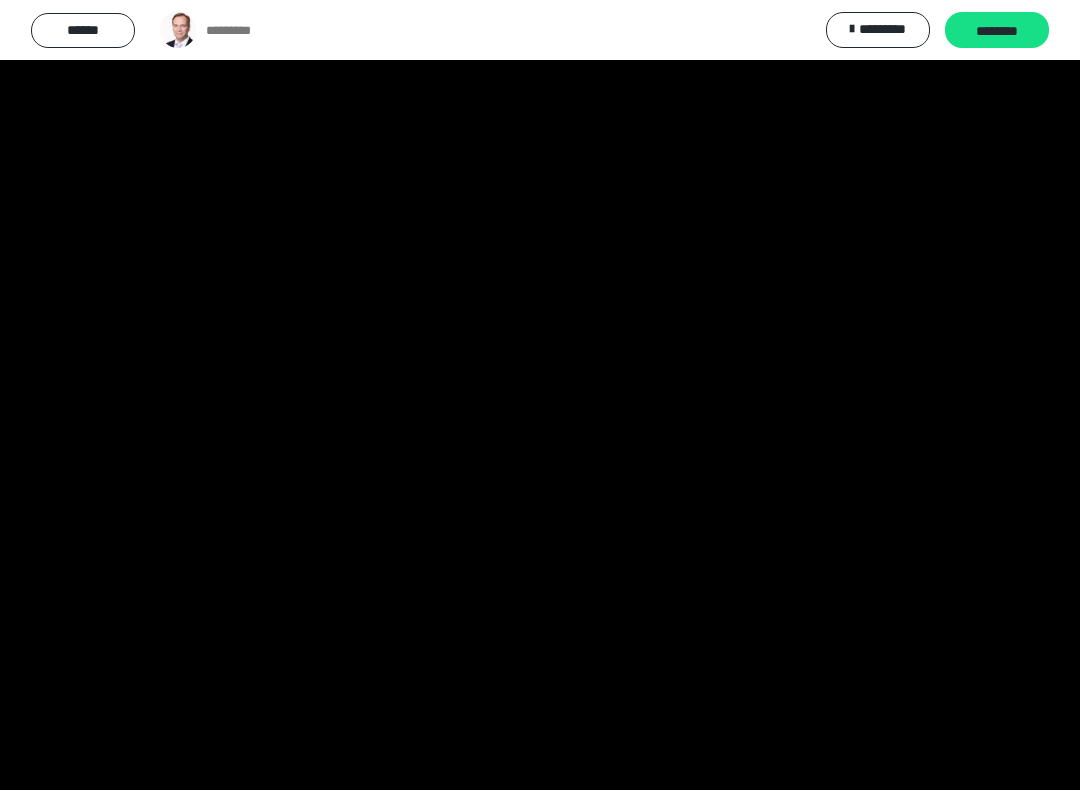 click at bounding box center (540, 395) 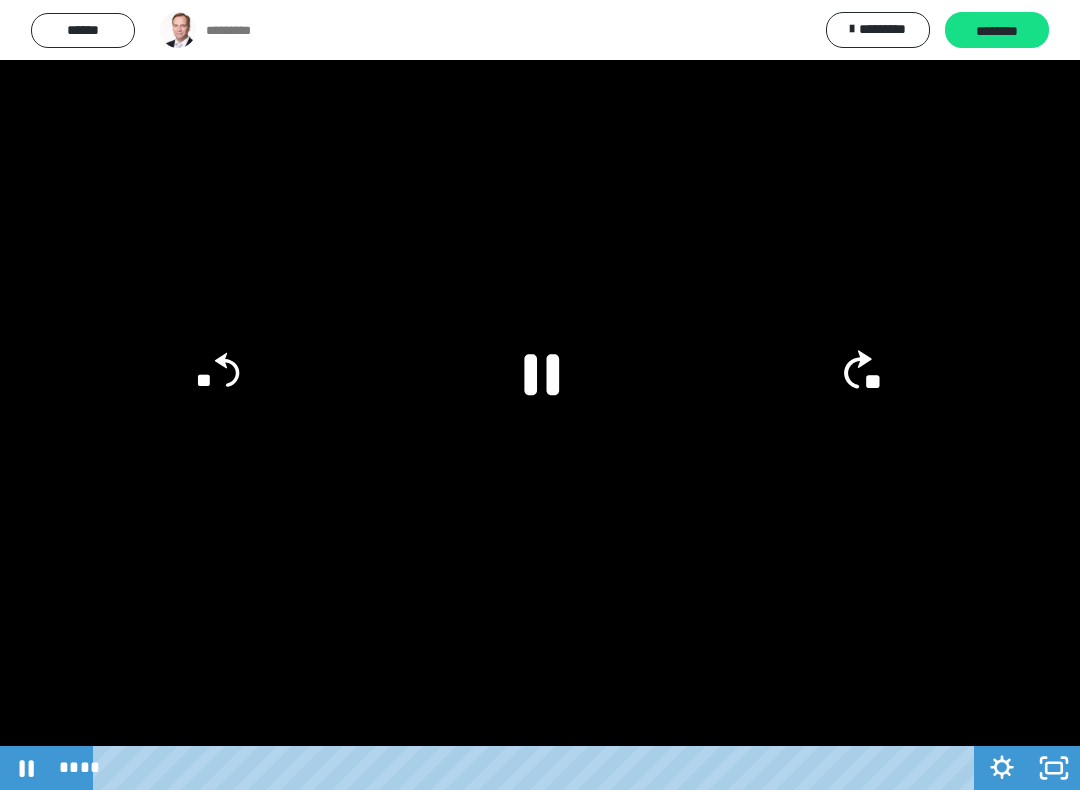 click on "**" 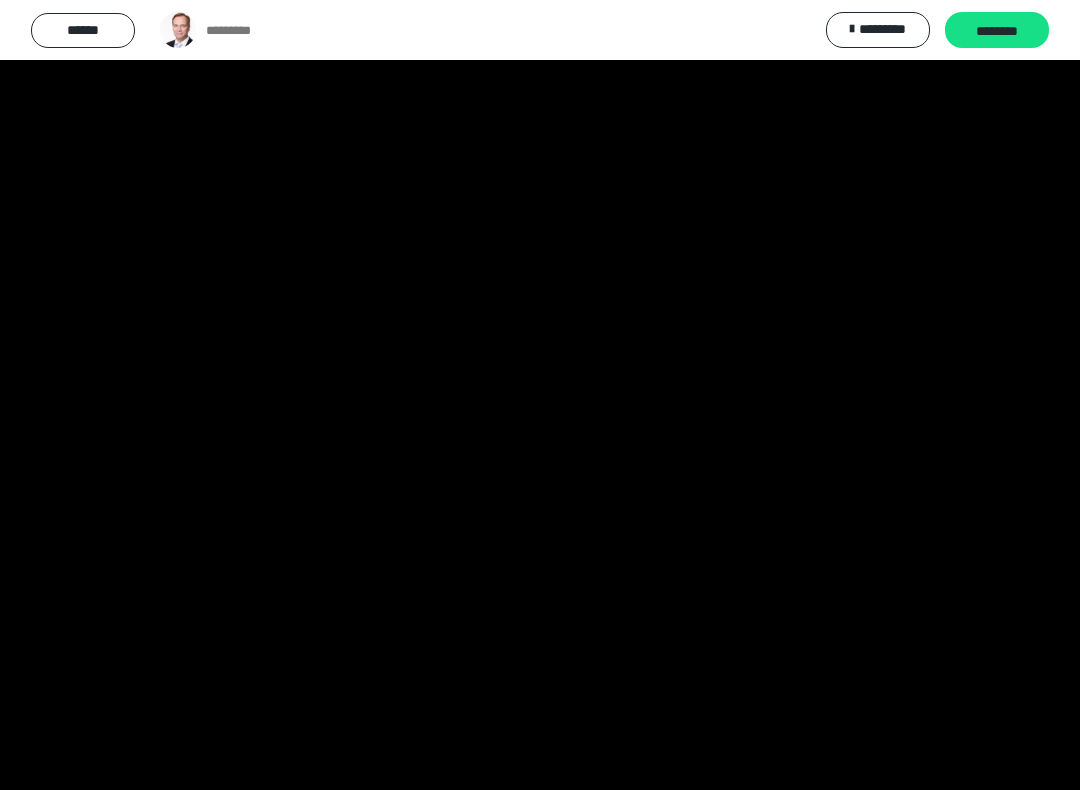 click at bounding box center (540, 395) 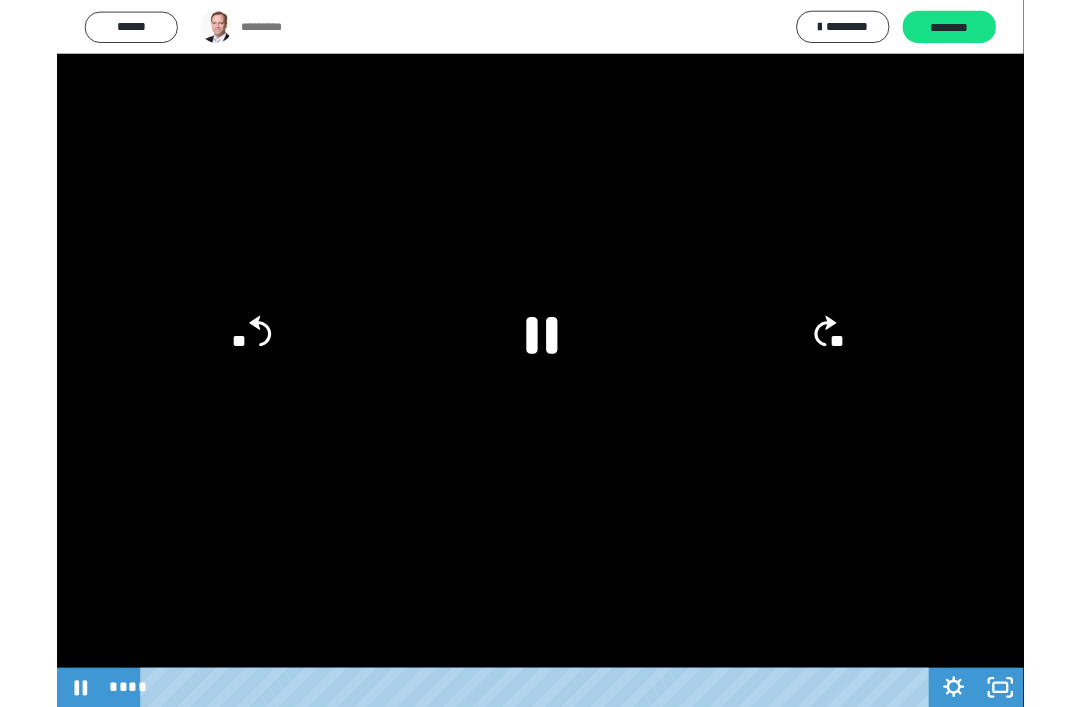 scroll, scrollTop: 0, scrollLeft: 0, axis: both 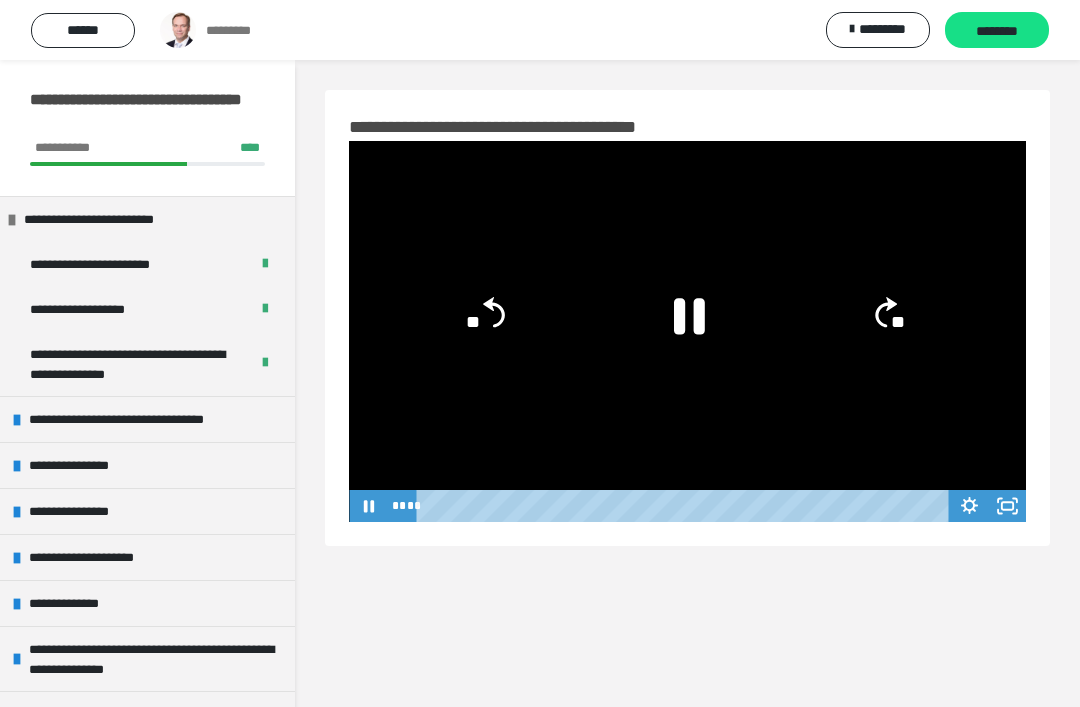 click on "********" at bounding box center (997, 31) 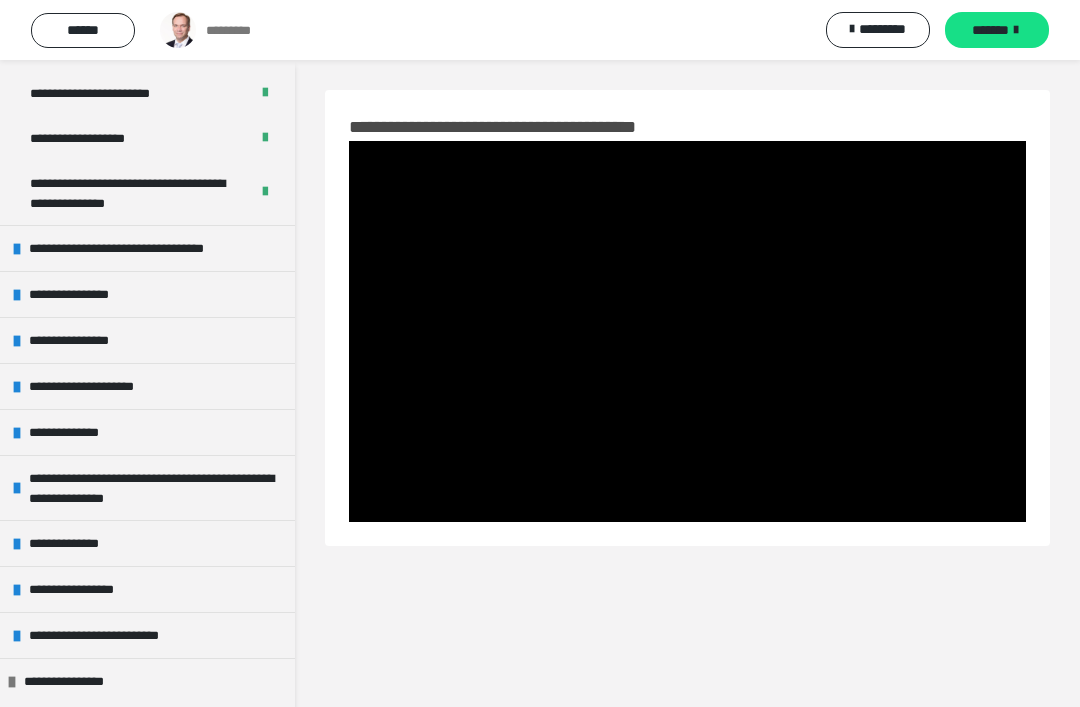 scroll, scrollTop: 183, scrollLeft: 0, axis: vertical 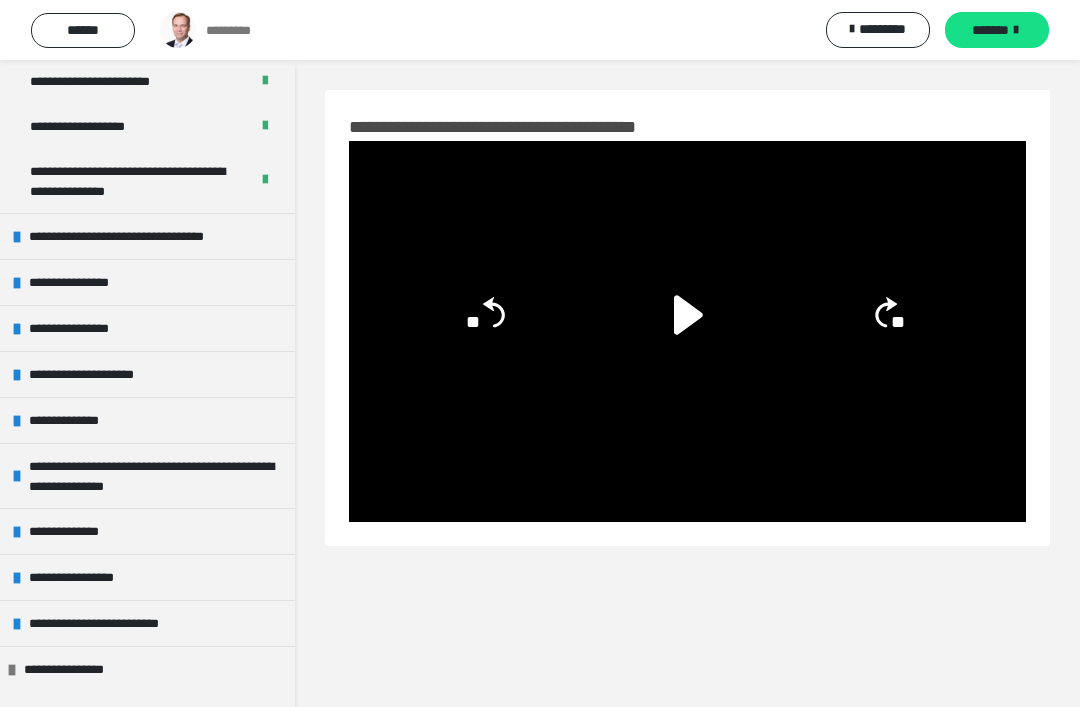 click on "**********" at bounding box center (81, 328) 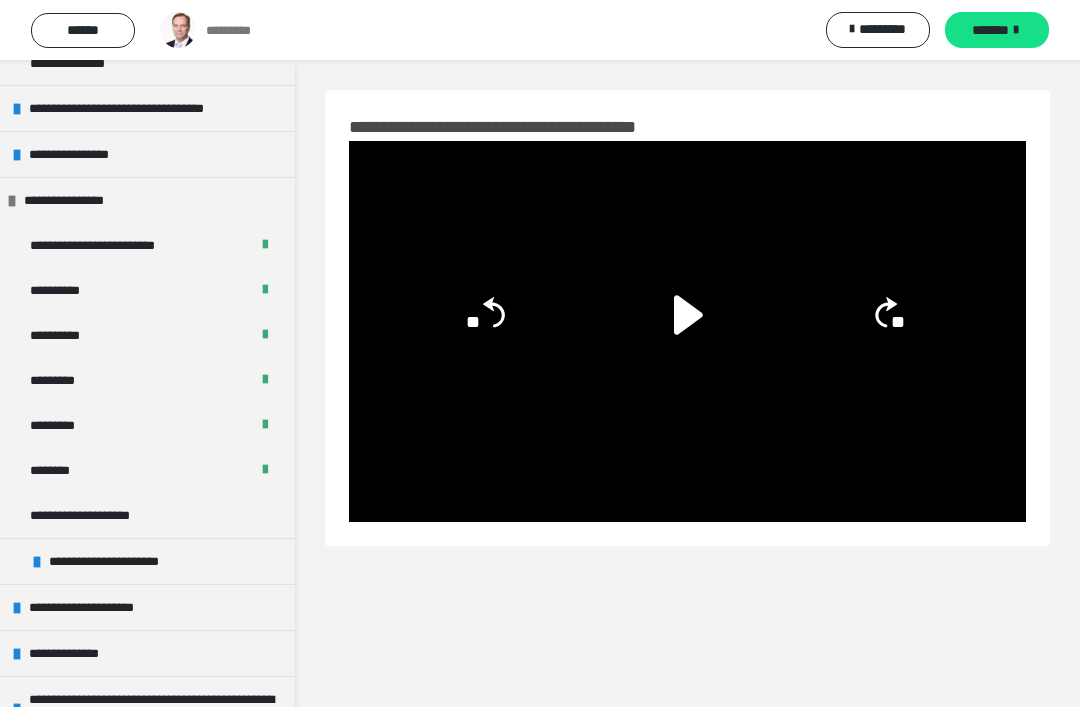scroll, scrollTop: 331, scrollLeft: 0, axis: vertical 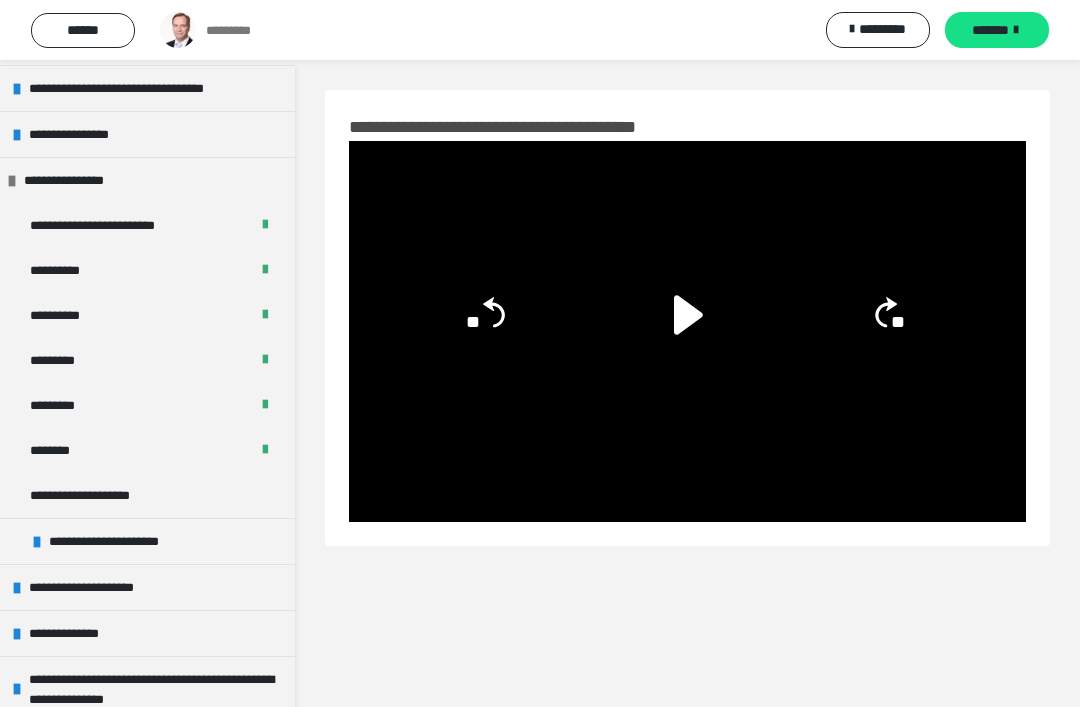 click on "**********" at bounding box center (101, 495) 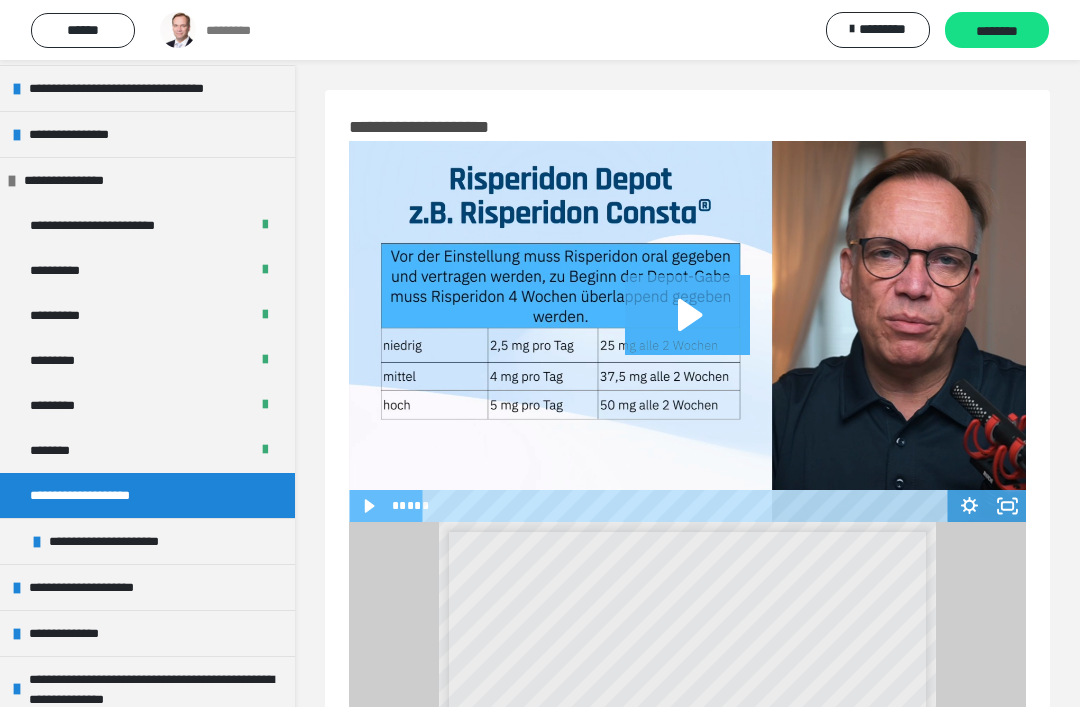 click 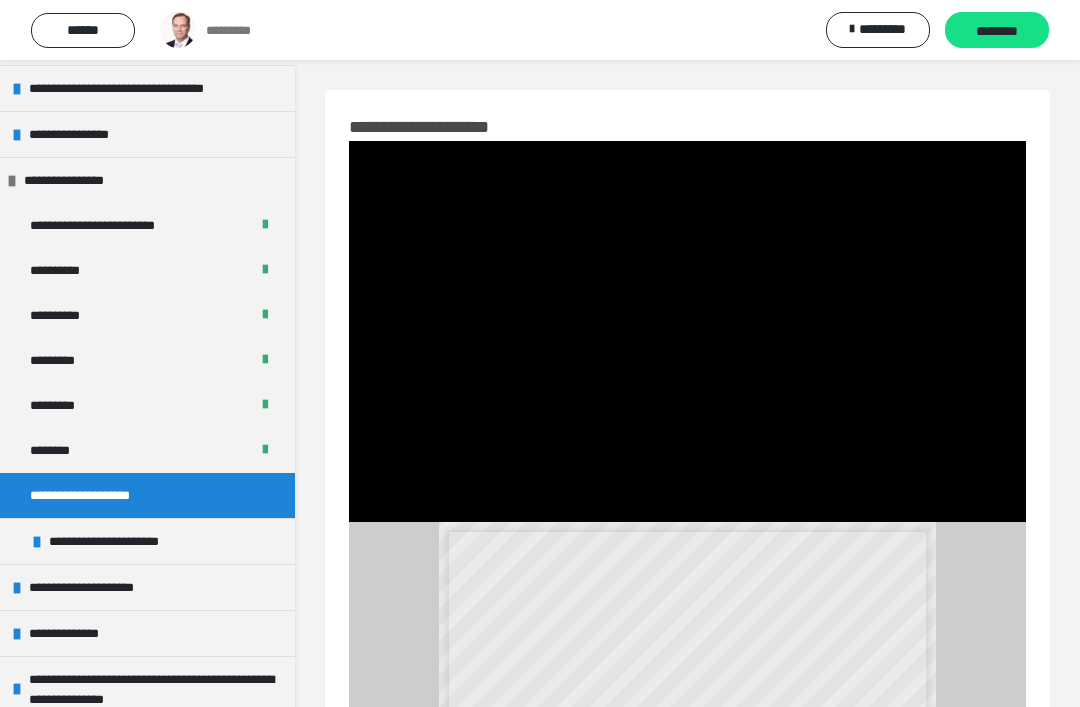 click at bounding box center (687, 331) 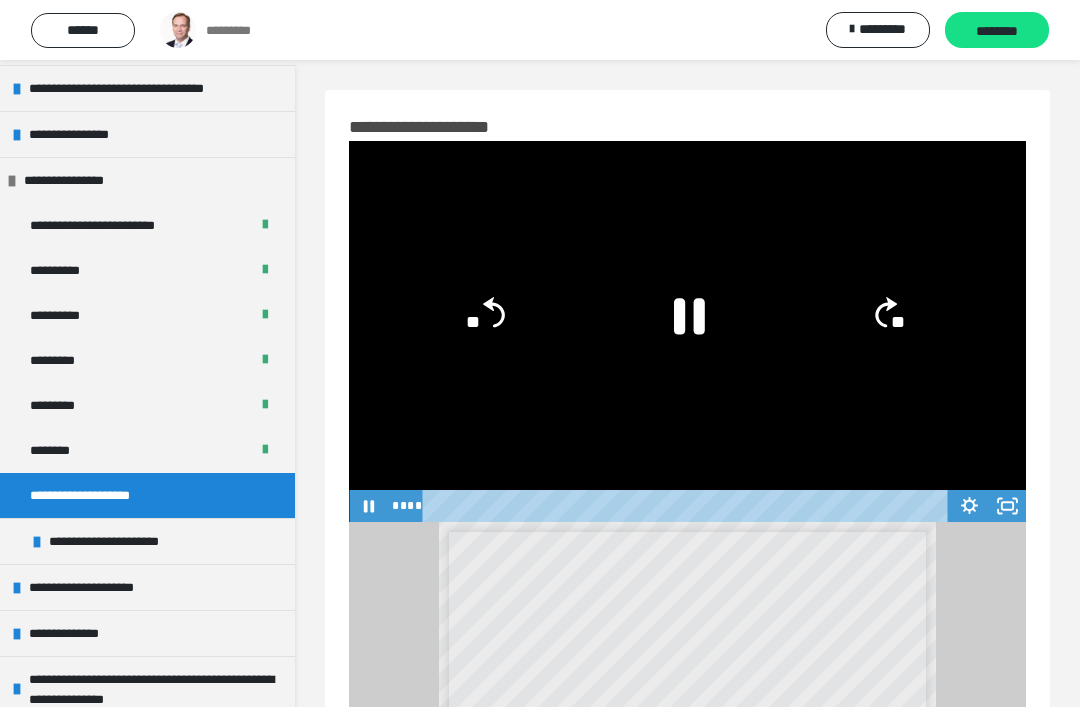 click 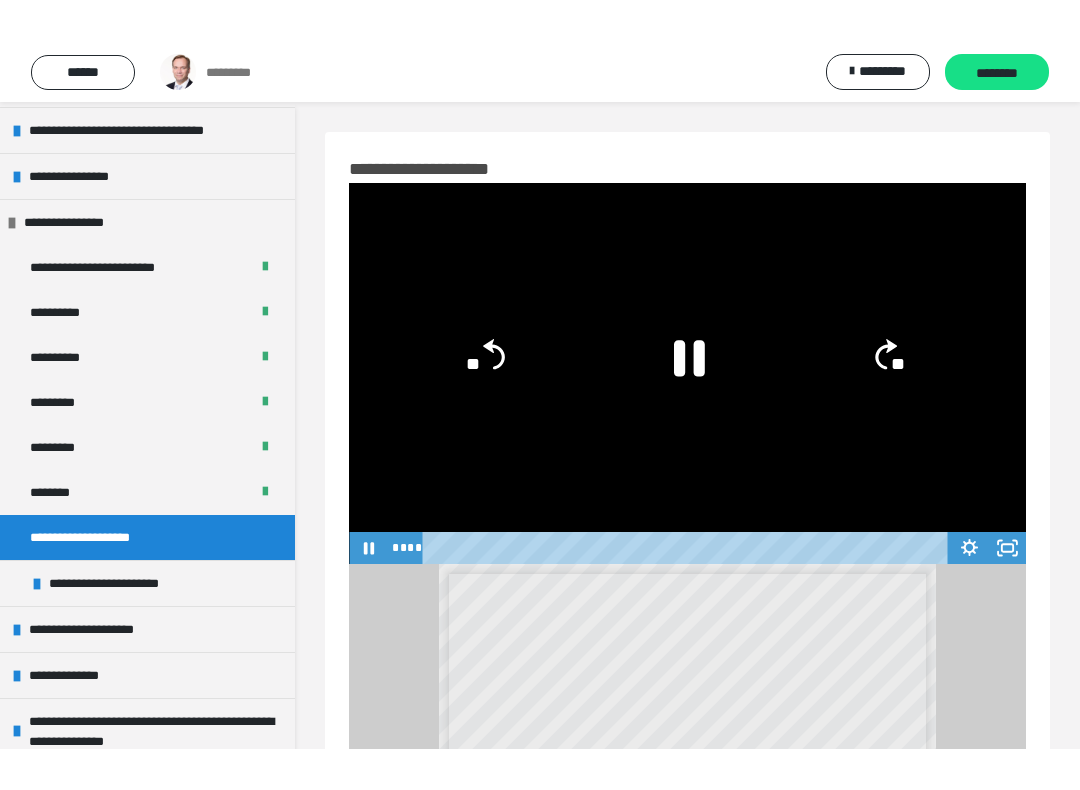scroll, scrollTop: 20, scrollLeft: 0, axis: vertical 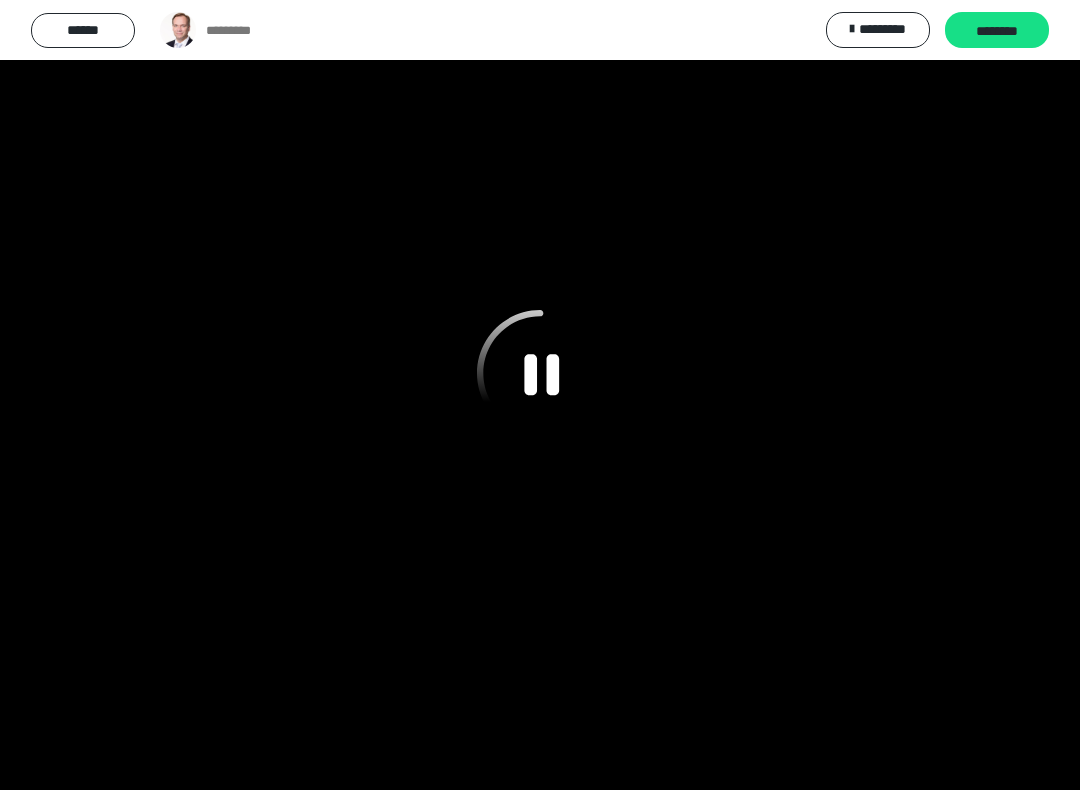 click at bounding box center [540, 395] 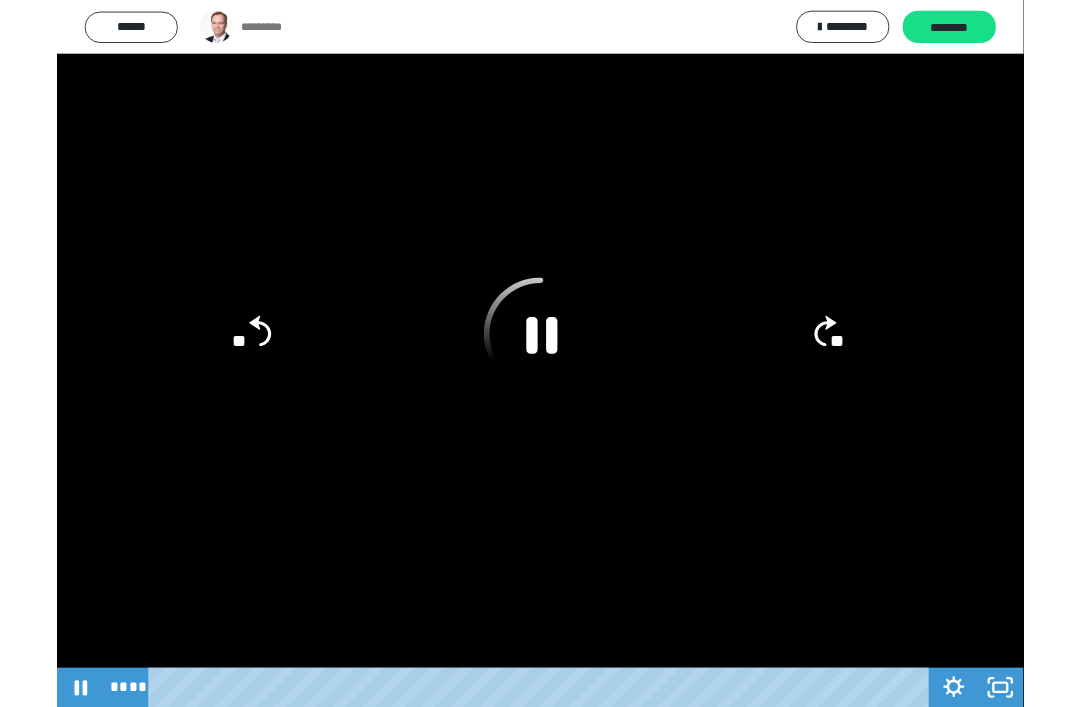 scroll, scrollTop: 0, scrollLeft: 0, axis: both 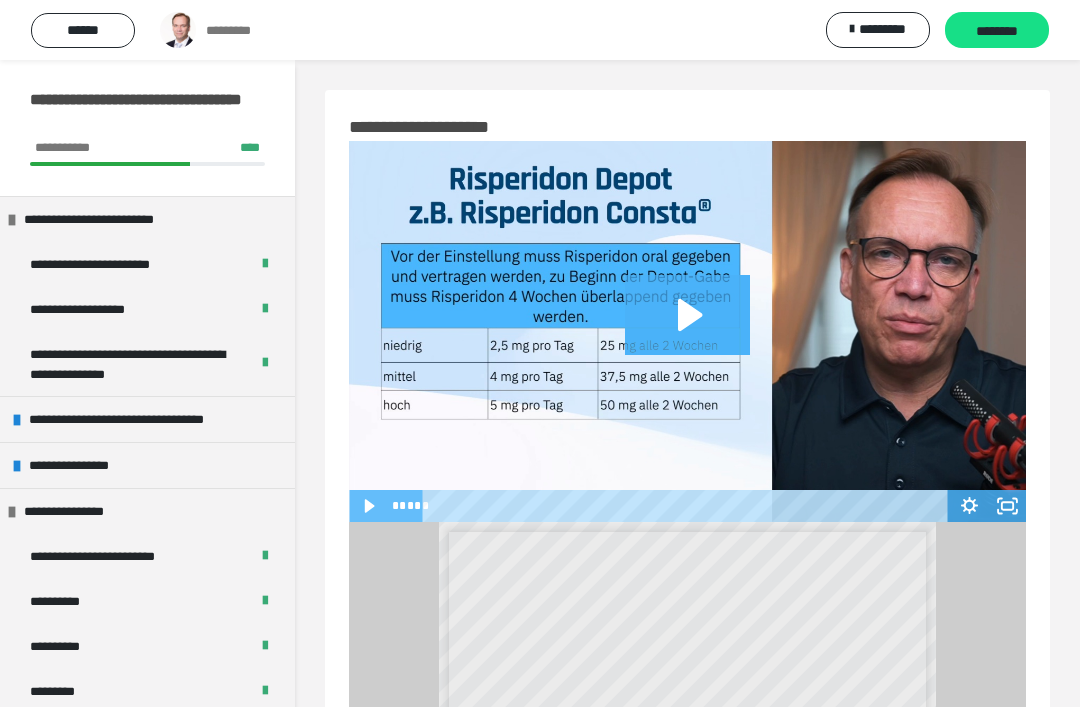 click 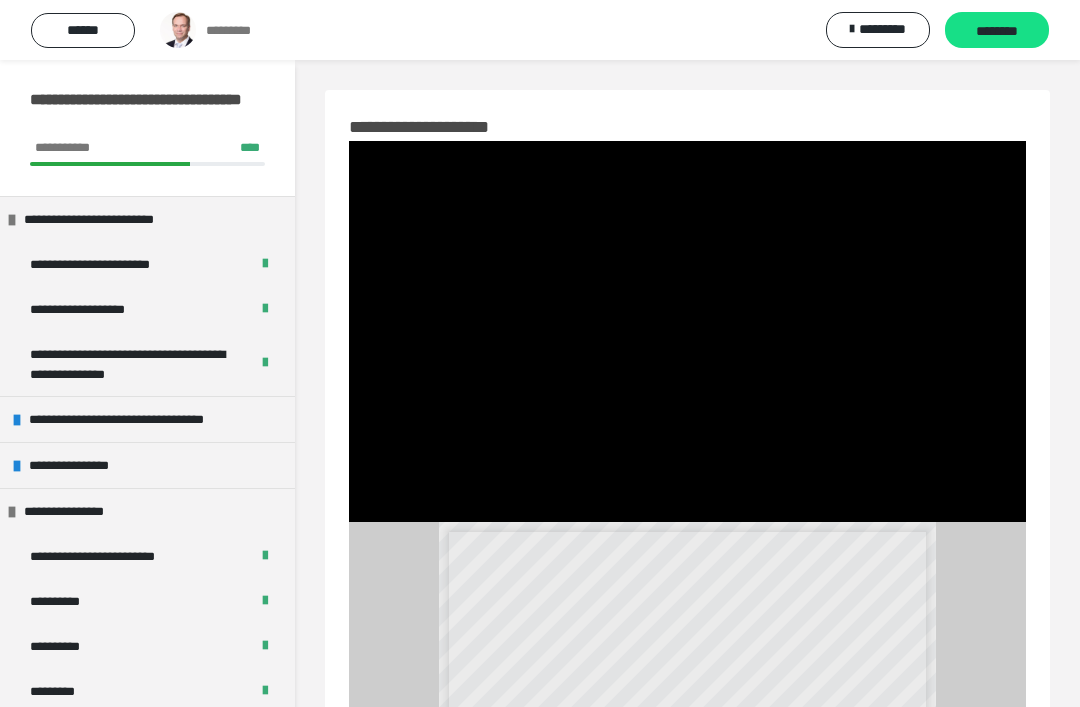 click at bounding box center (687, 331) 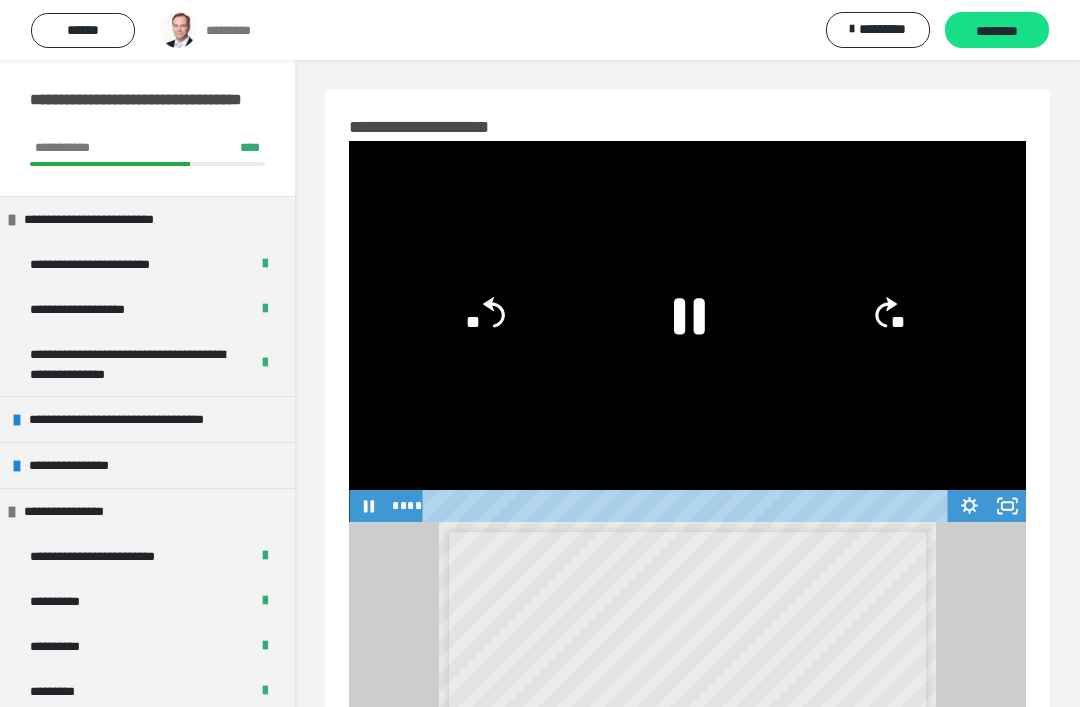 click 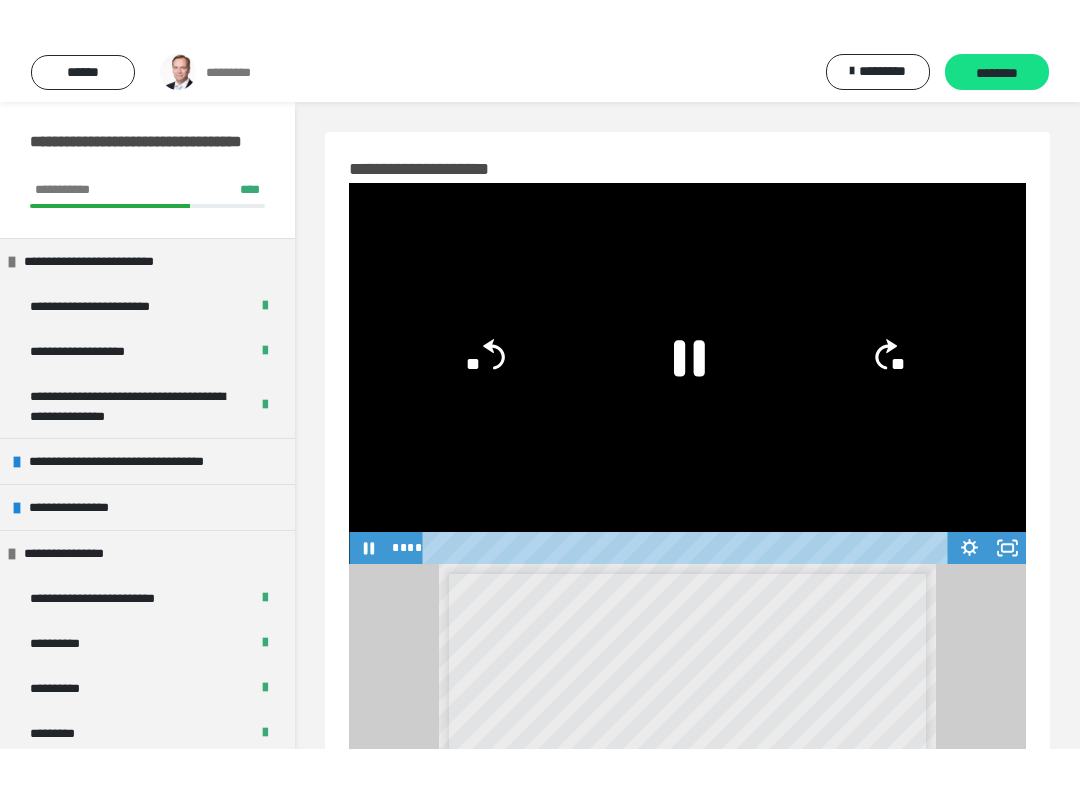 scroll, scrollTop: 20, scrollLeft: 0, axis: vertical 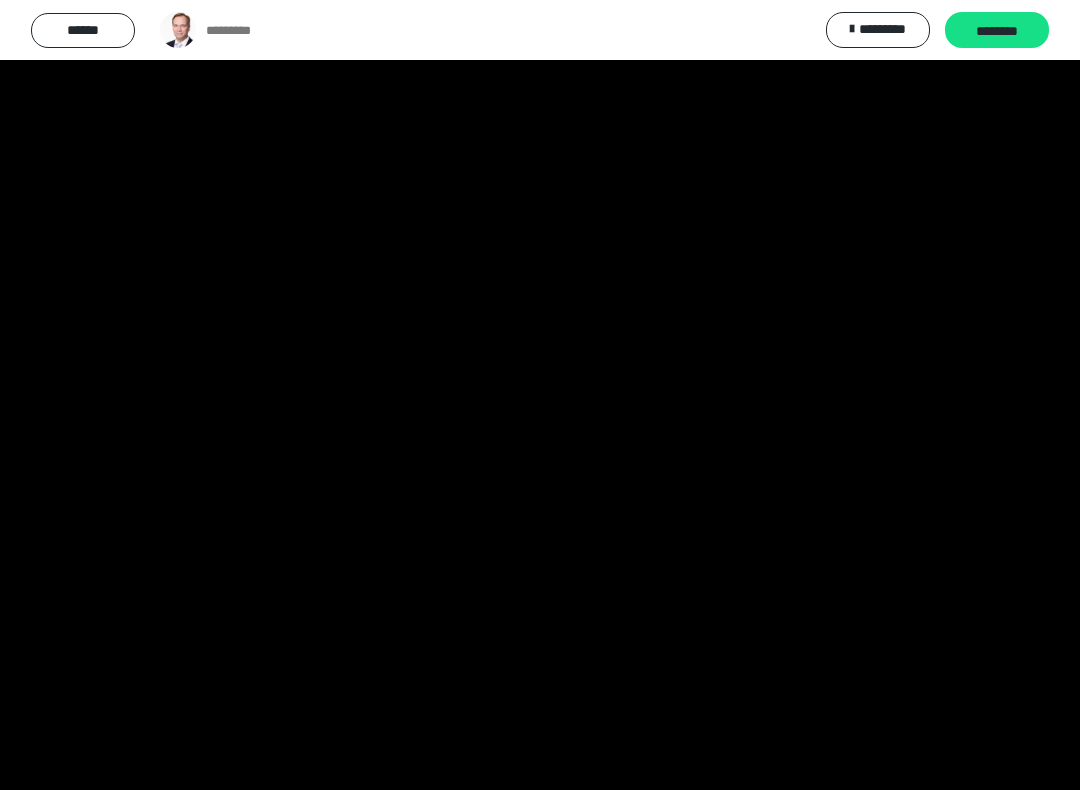 click at bounding box center [540, 395] 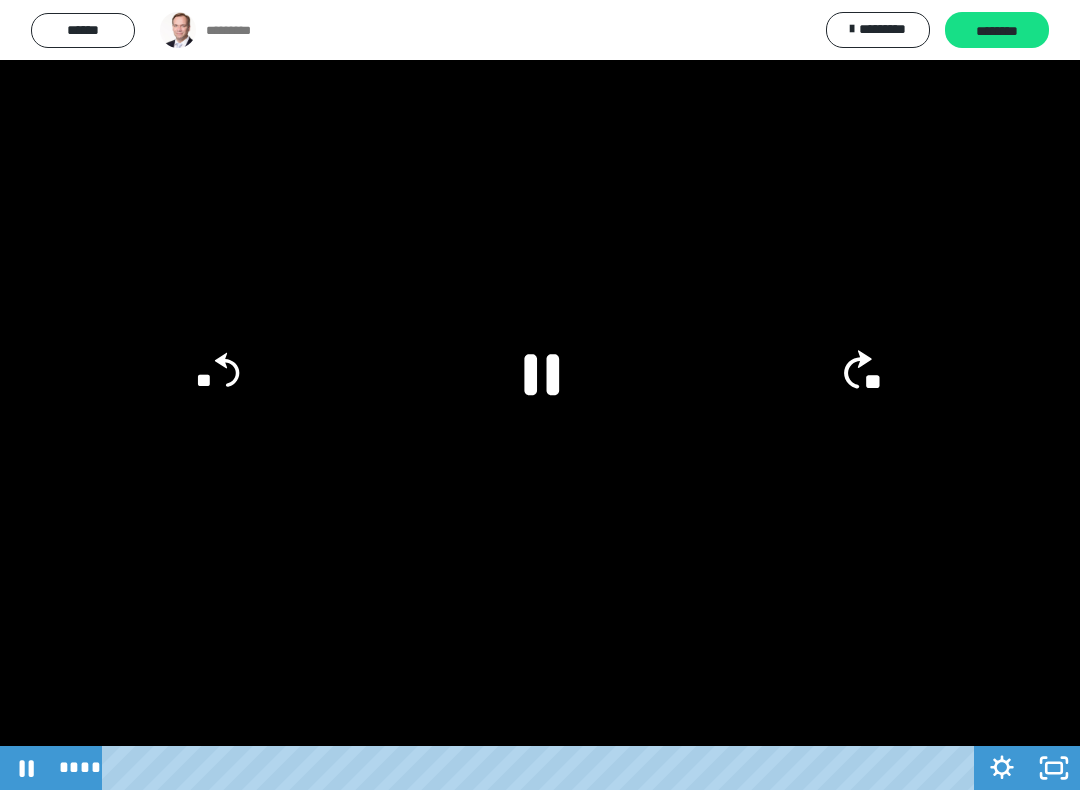 click 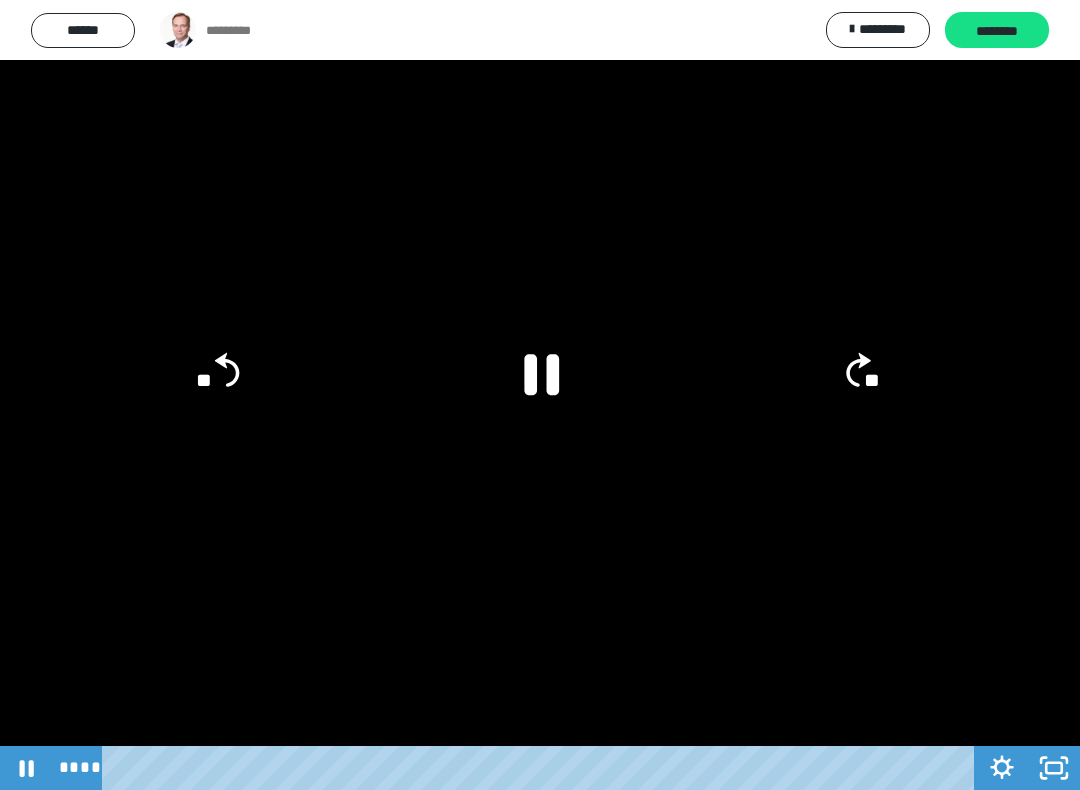 click on "**" 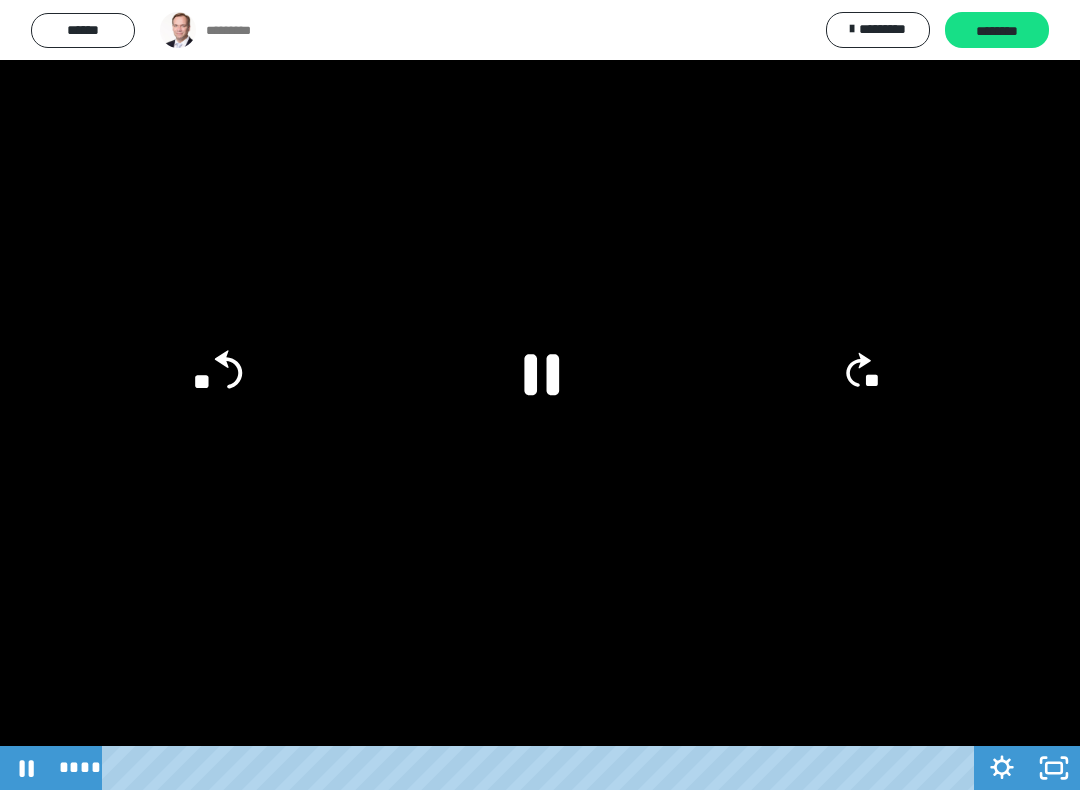 click on "**" 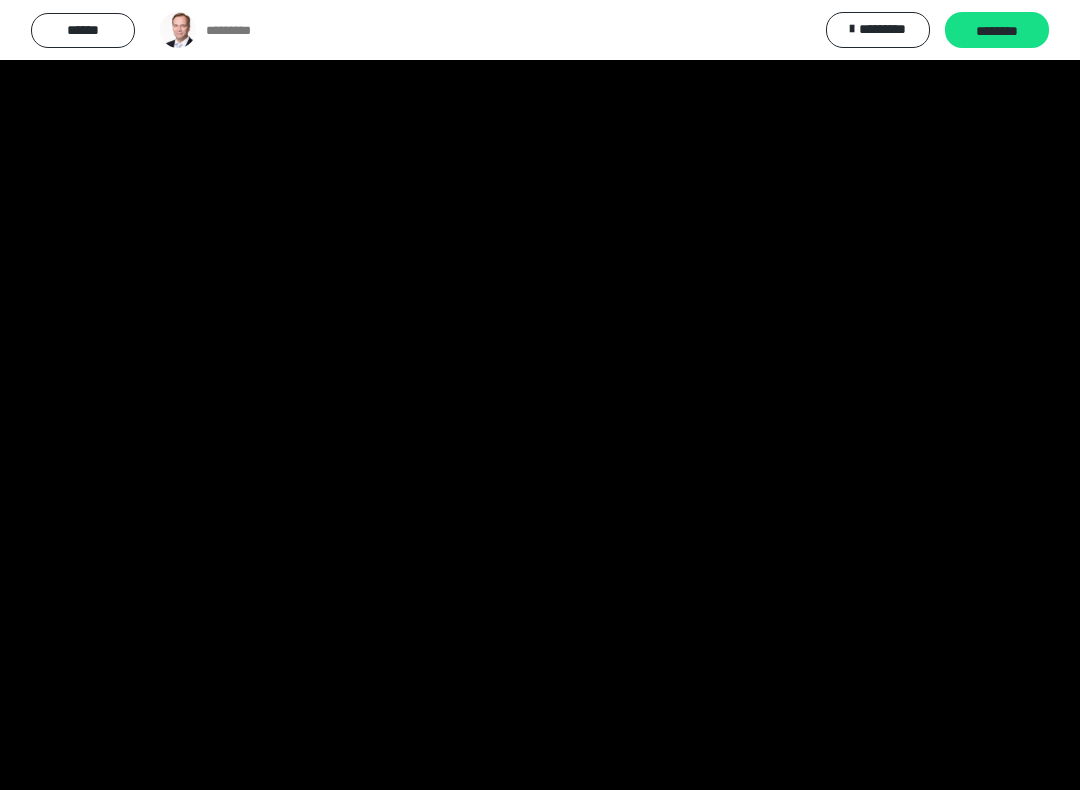 click at bounding box center [540, 395] 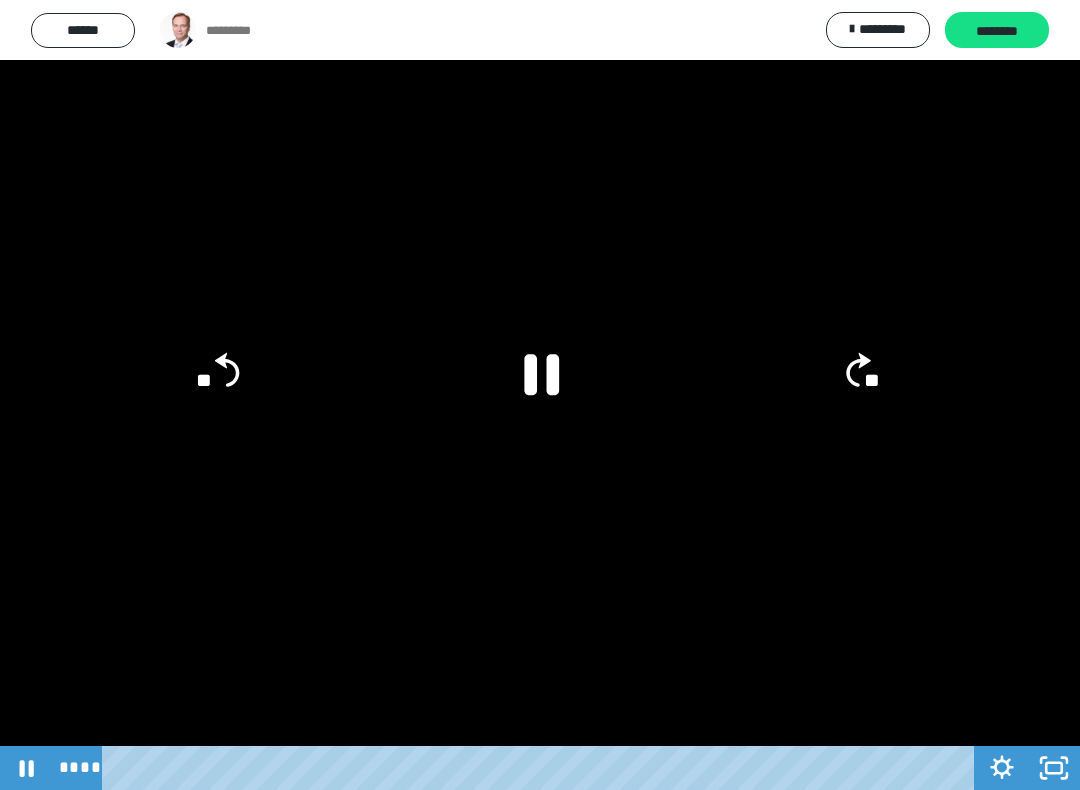 click 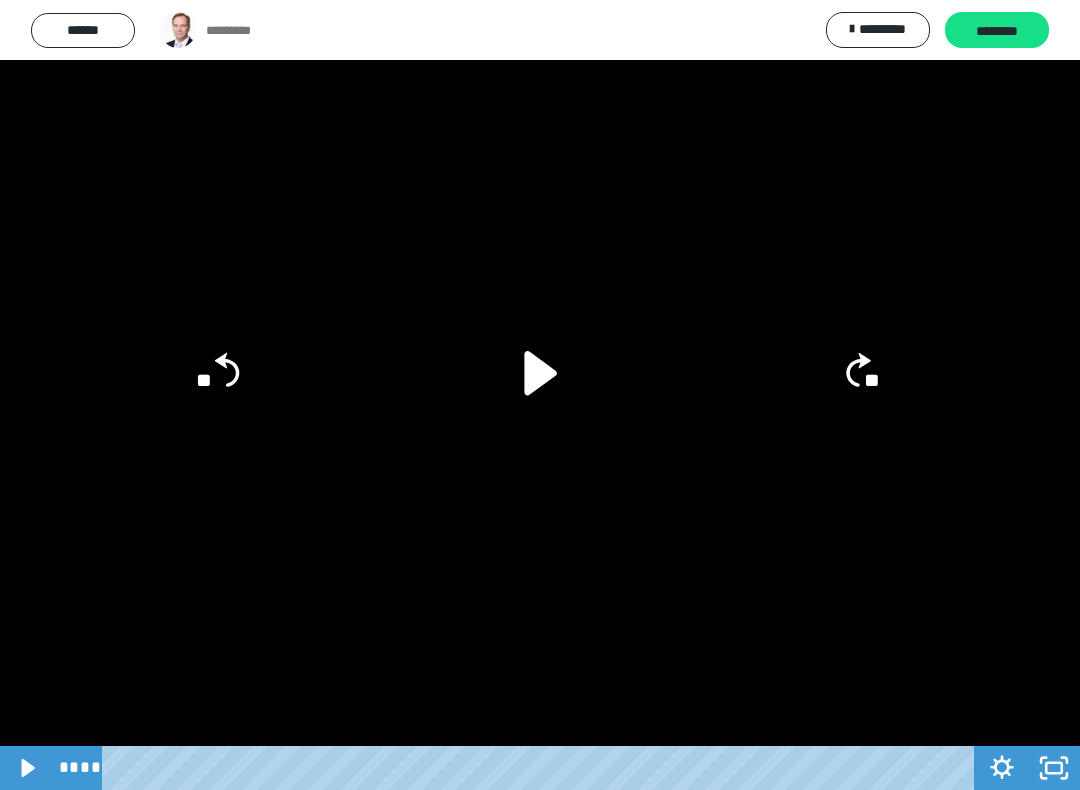 click 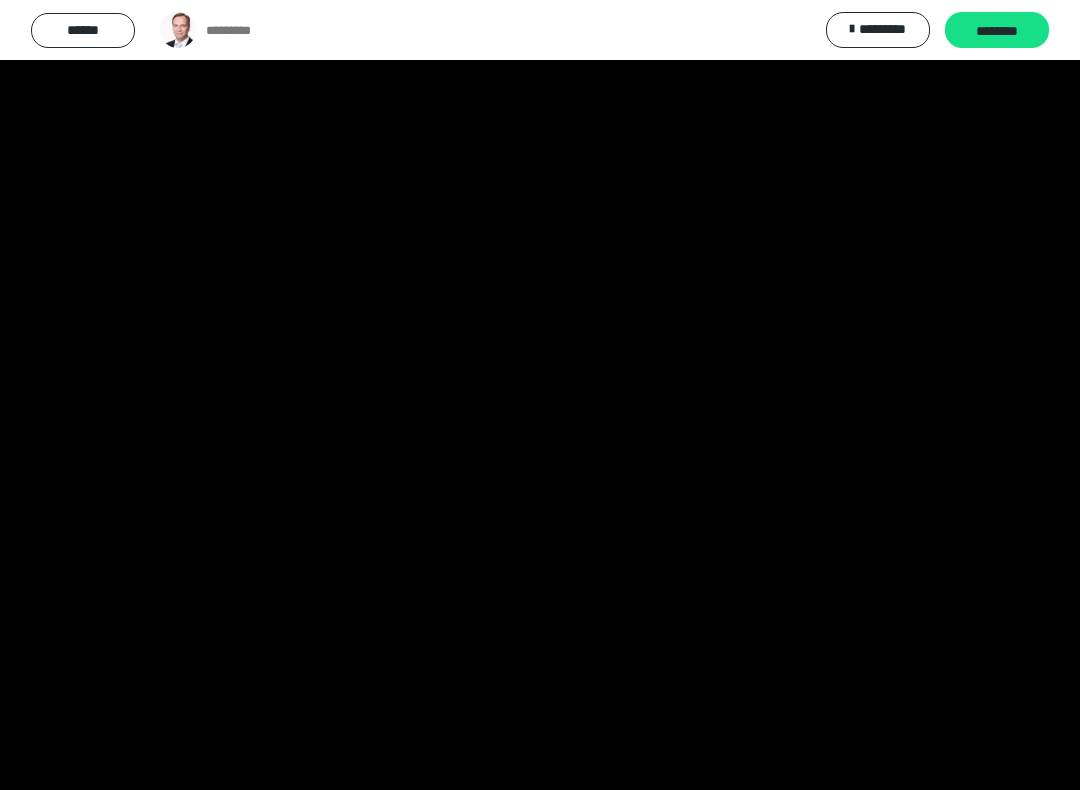 click at bounding box center (540, 395) 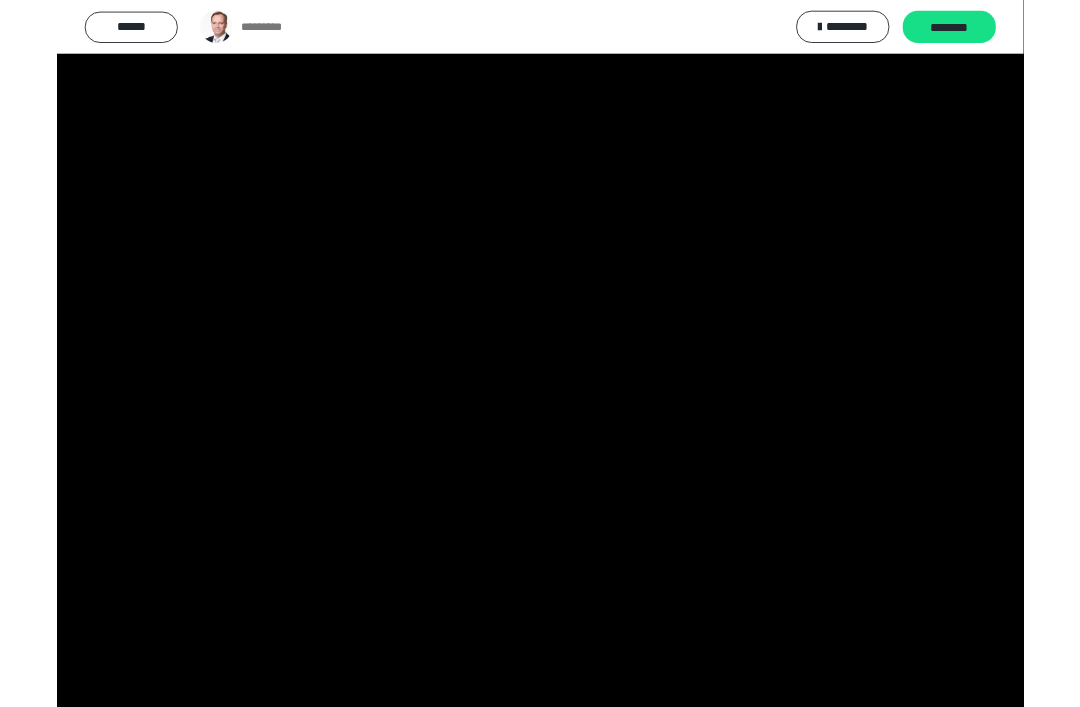 scroll, scrollTop: 0, scrollLeft: 0, axis: both 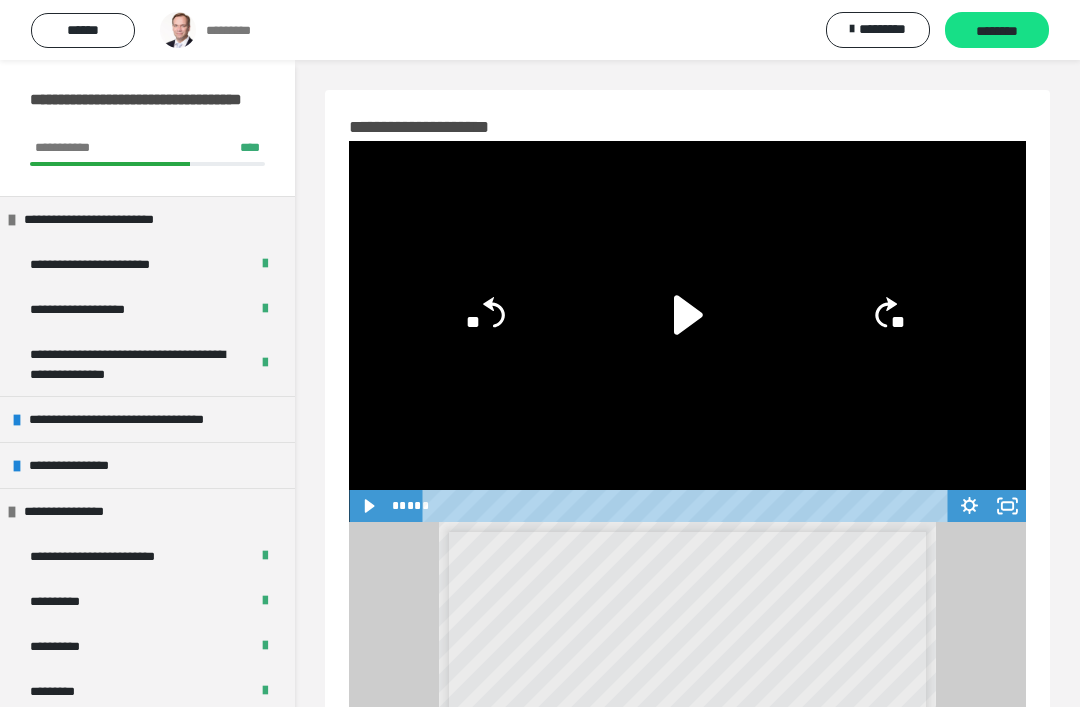 click on "********" at bounding box center [997, 31] 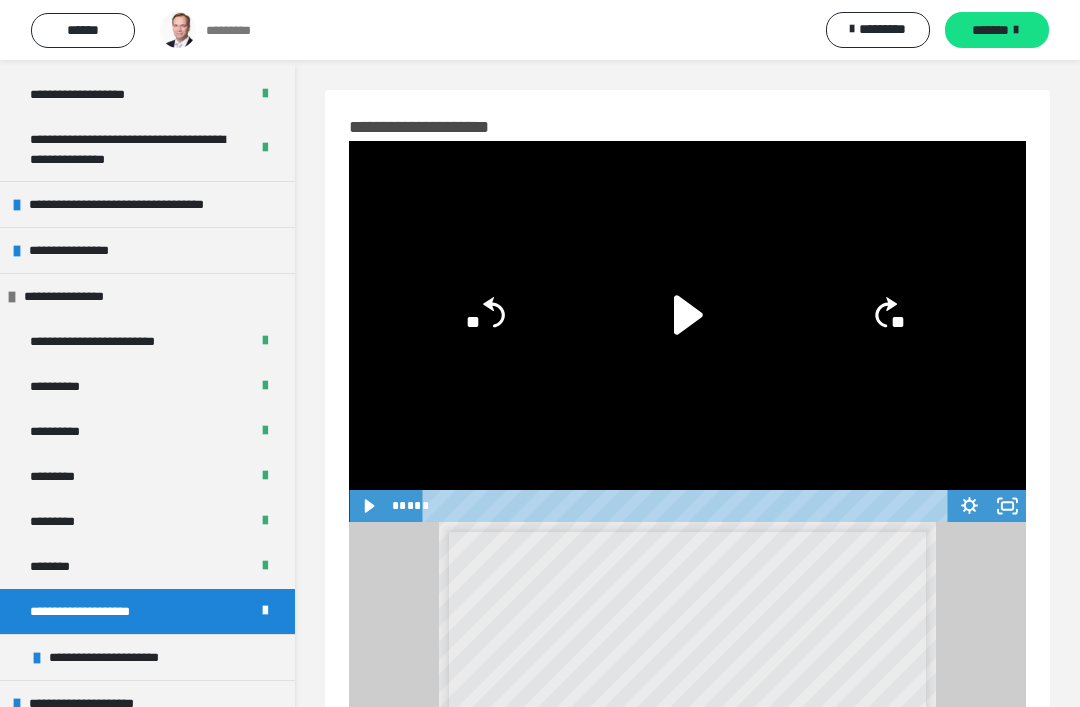 scroll, scrollTop: 200, scrollLeft: 0, axis: vertical 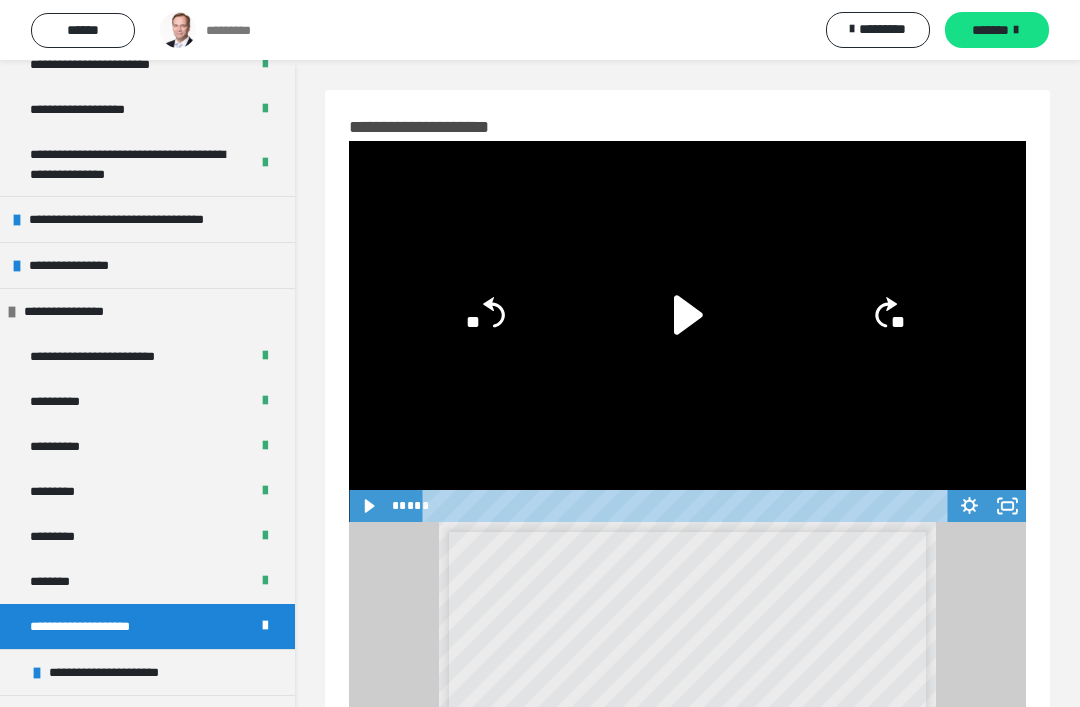 click on "**********" at bounding box center (147, 265) 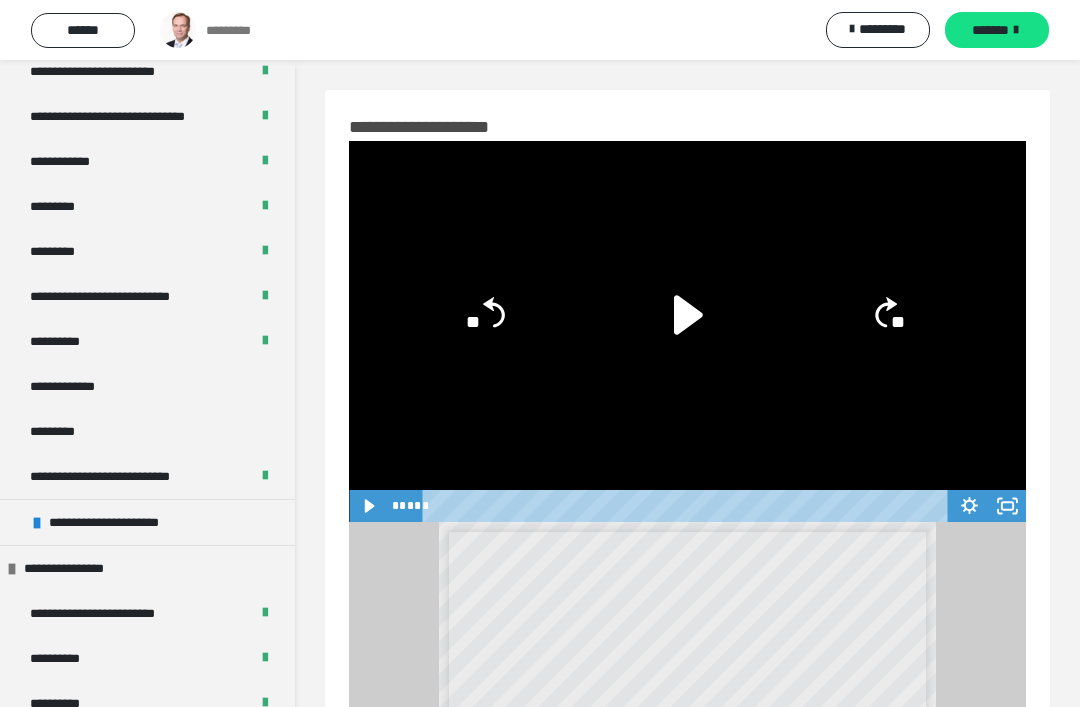 scroll, scrollTop: 440, scrollLeft: 0, axis: vertical 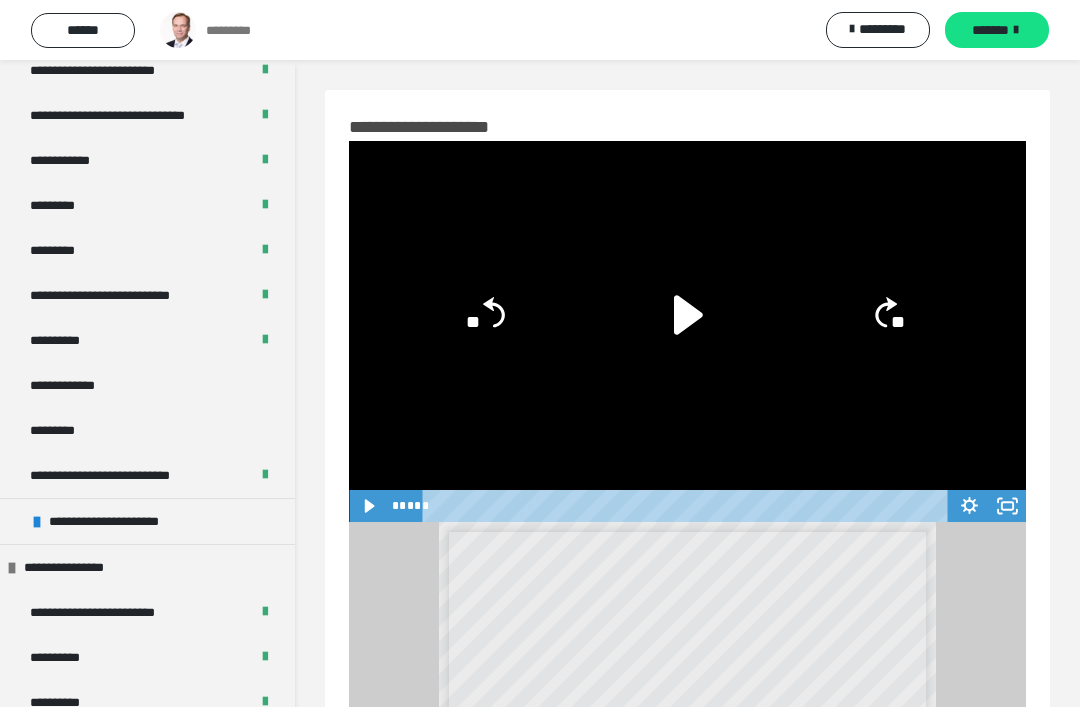click on "**********" at bounding box center [76, 385] 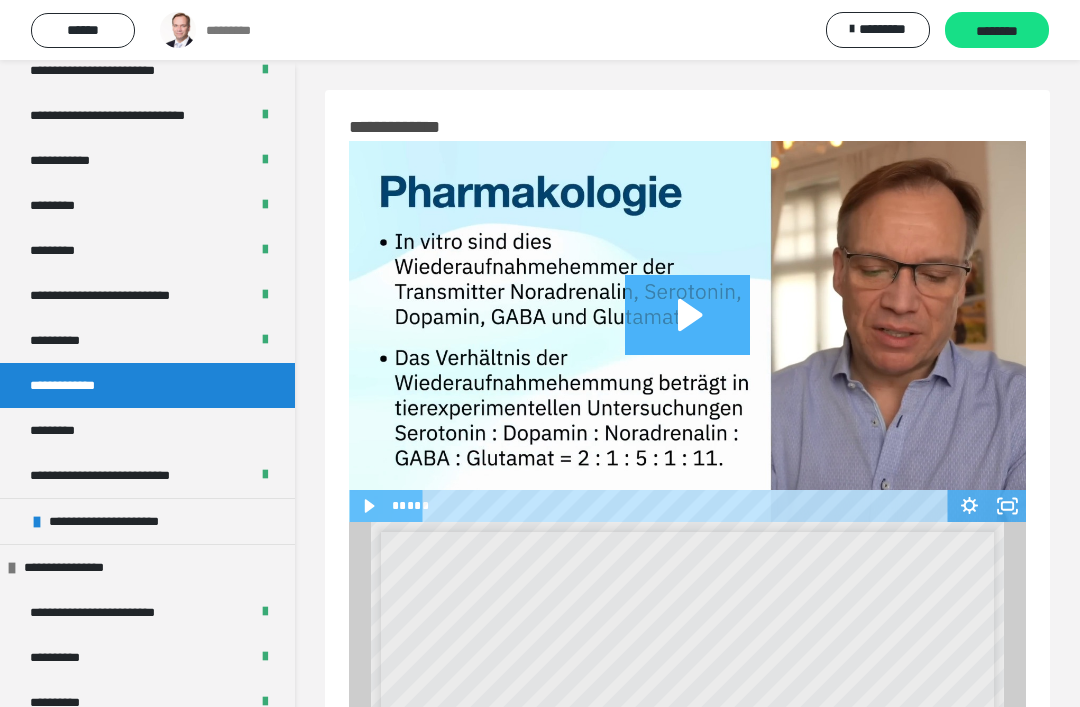 click on "*********" at bounding box center [65, 430] 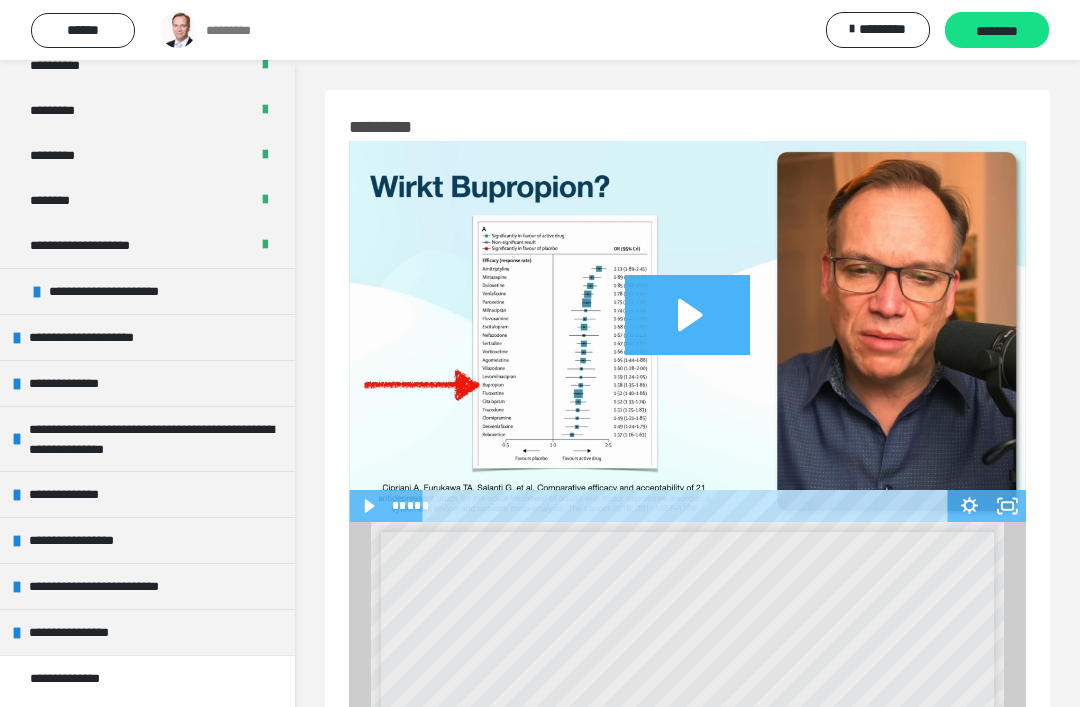 scroll, scrollTop: 1076, scrollLeft: 0, axis: vertical 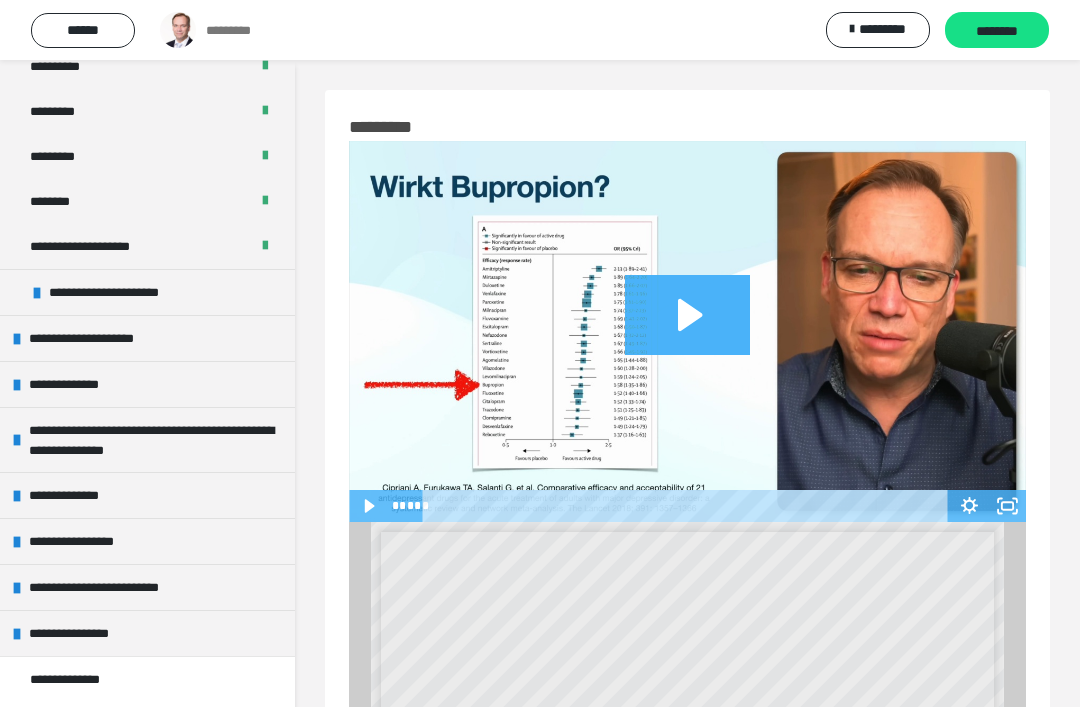 click on "**********" at bounding box center [147, 384] 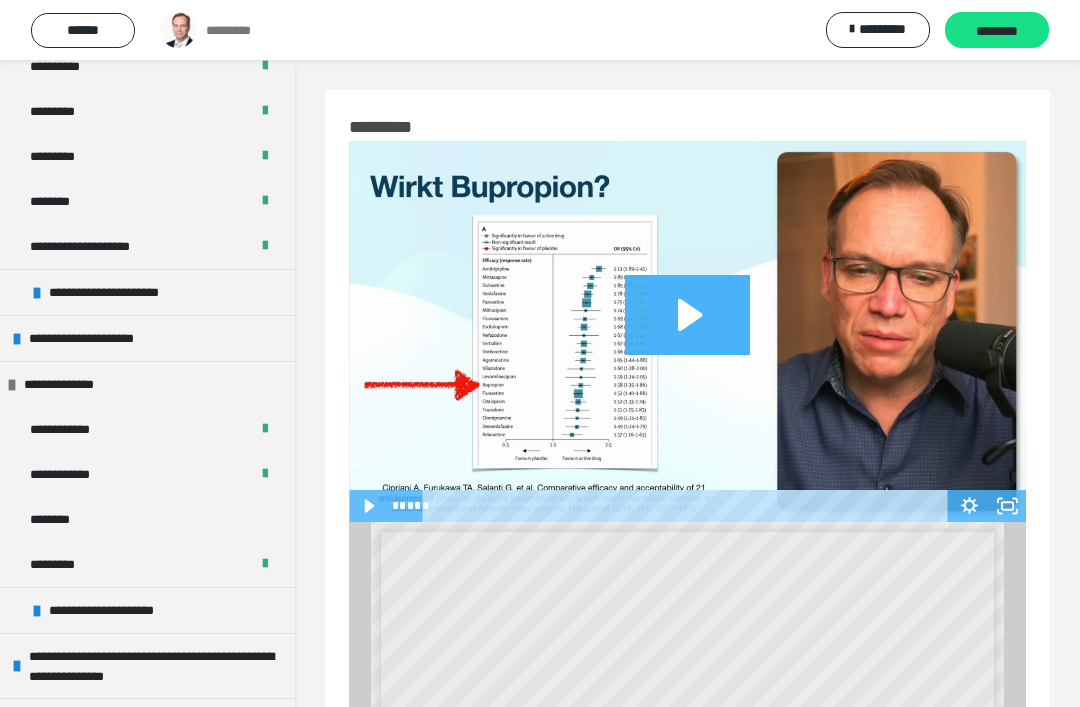 click on "**********" at bounding box center (124, 292) 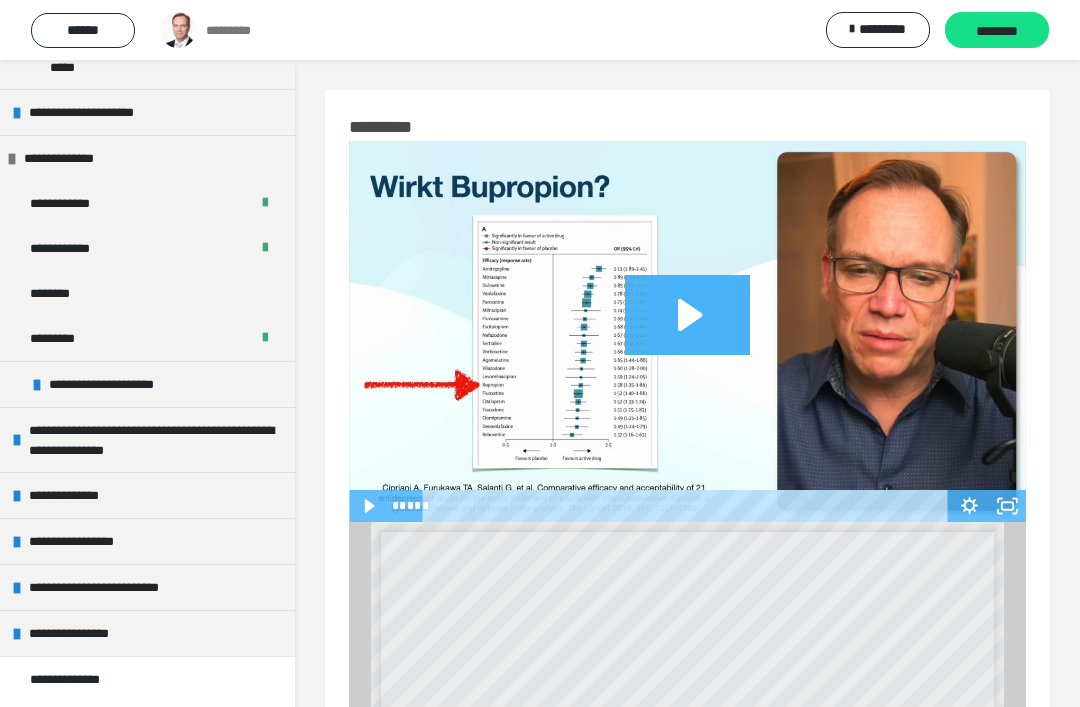 scroll, scrollTop: 1602, scrollLeft: 0, axis: vertical 